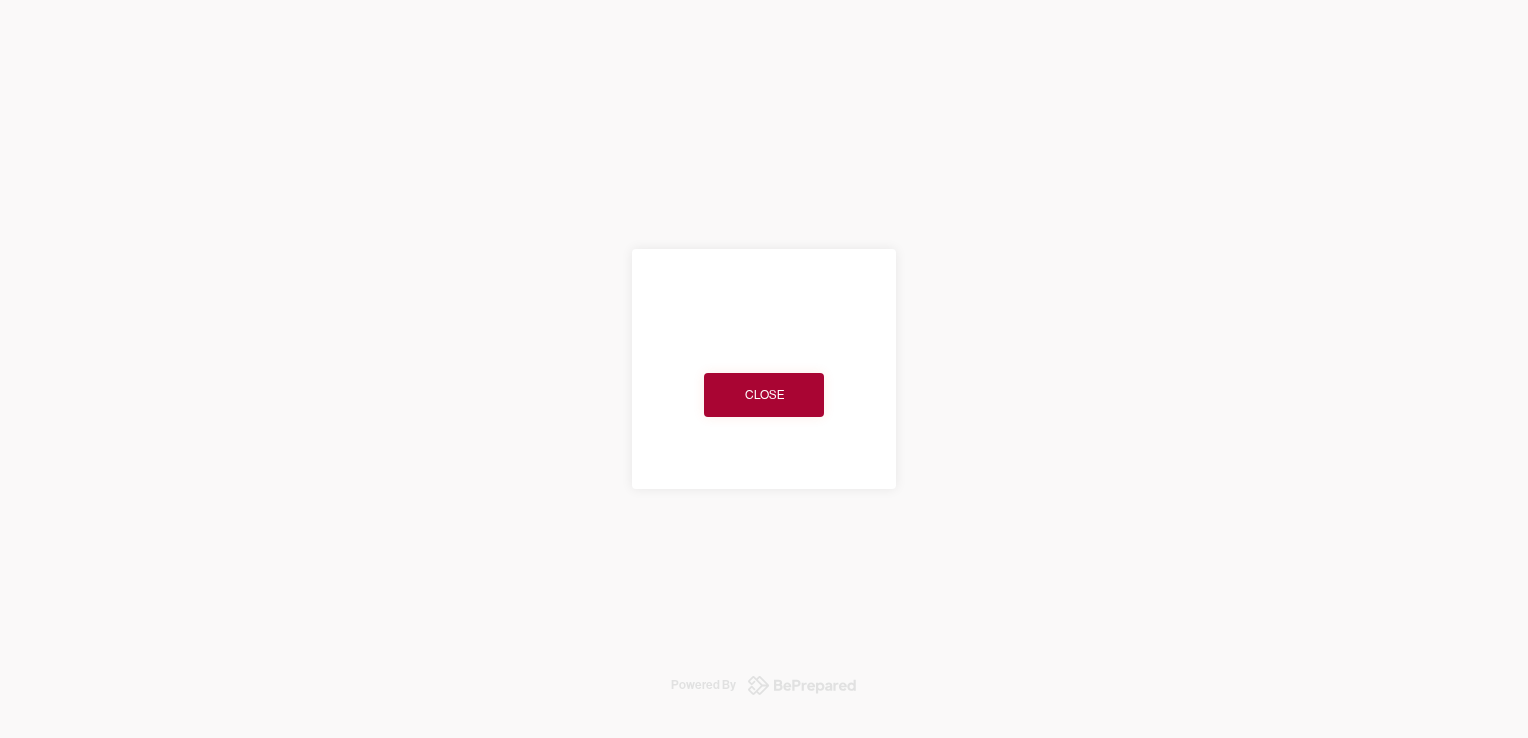 scroll, scrollTop: 0, scrollLeft: 0, axis: both 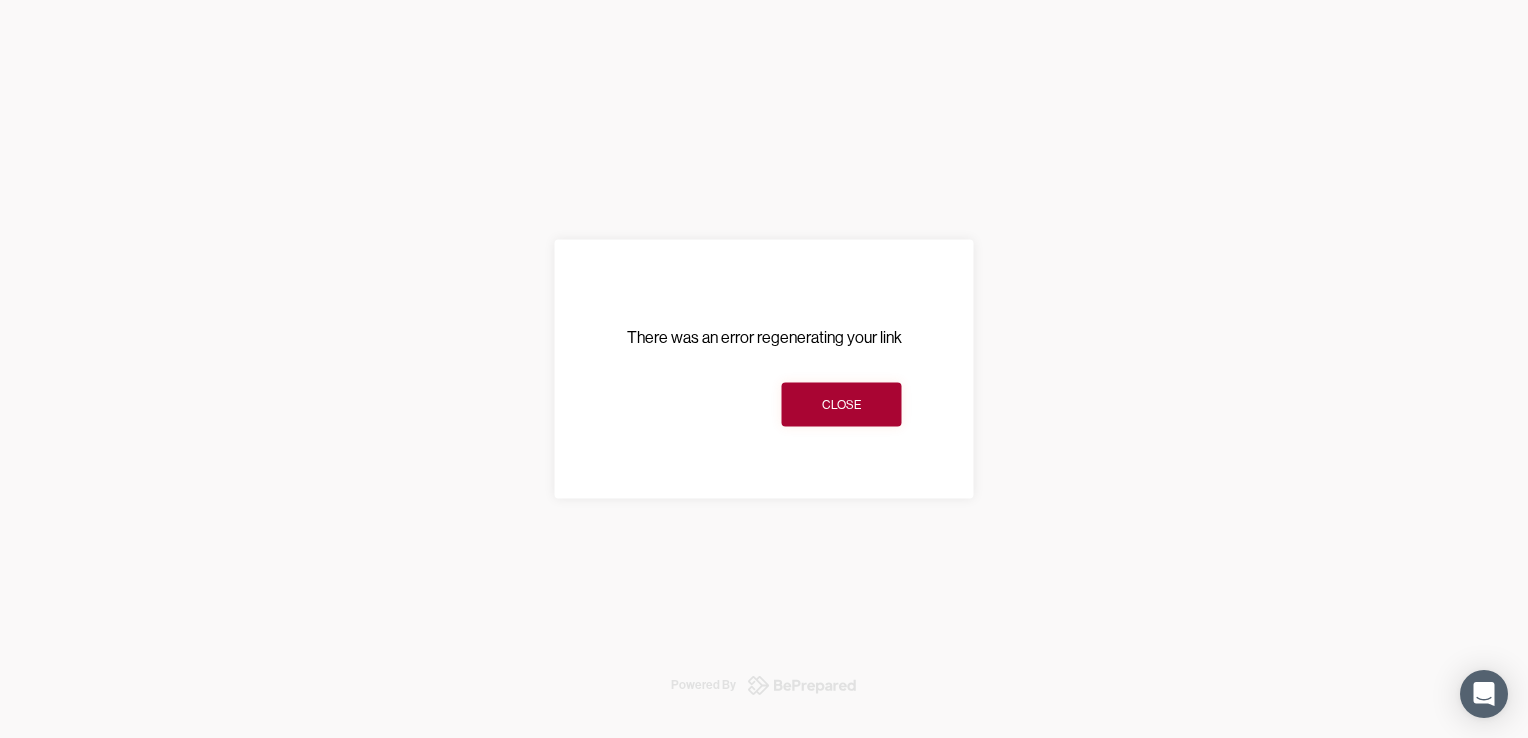 click on "Close" at bounding box center (841, 405) 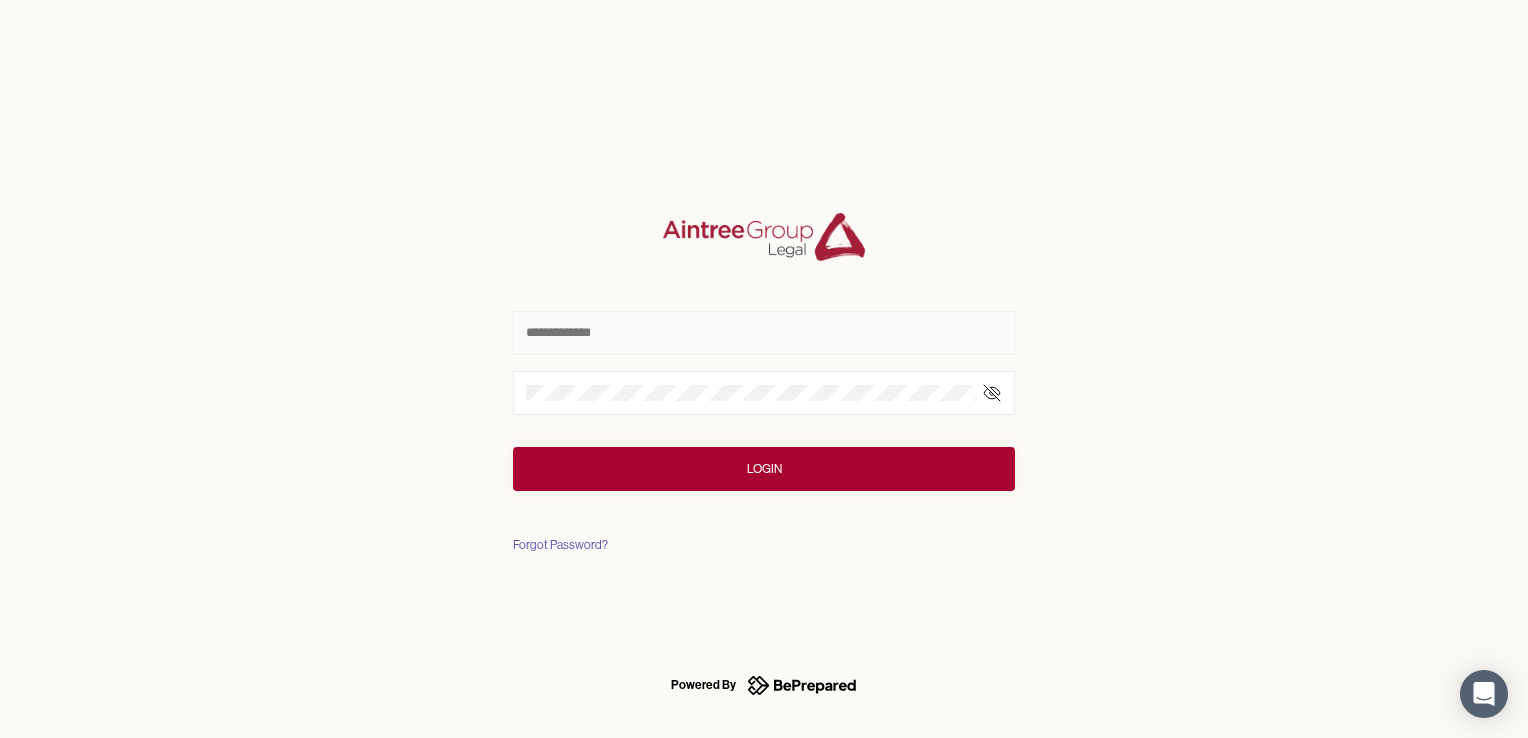 click at bounding box center [764, 333] 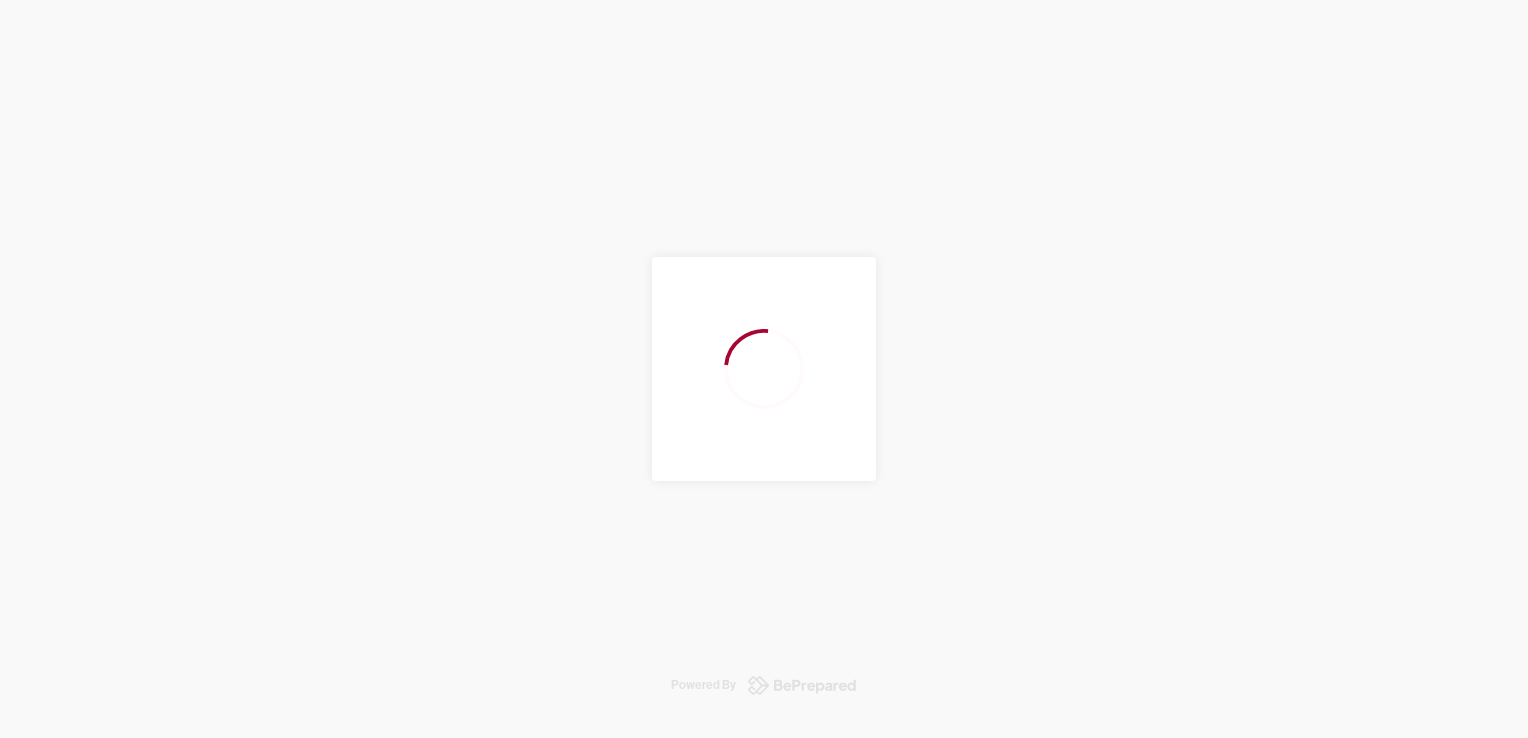 scroll, scrollTop: 0, scrollLeft: 0, axis: both 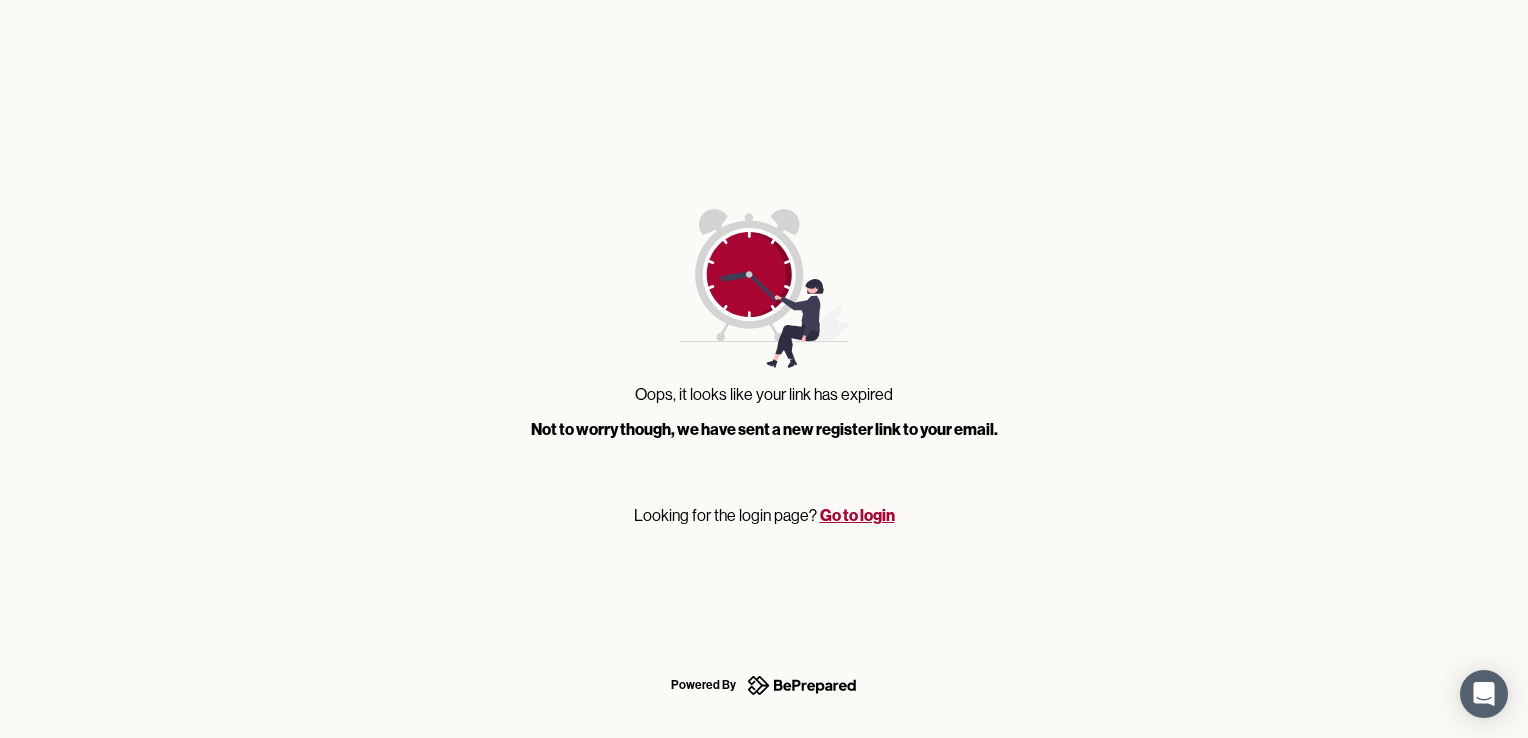 click on "Go to login" at bounding box center (857, 515) 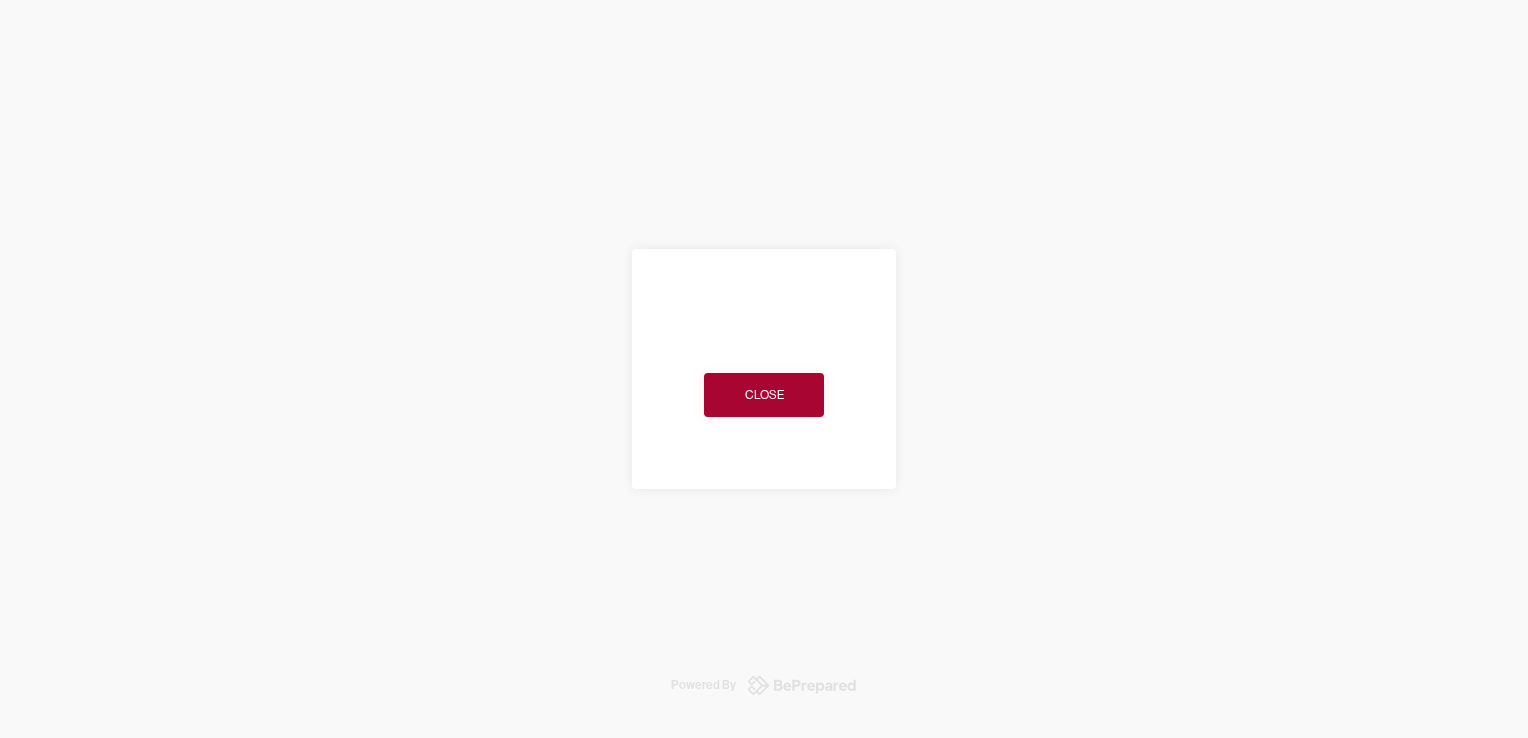 scroll, scrollTop: 0, scrollLeft: 0, axis: both 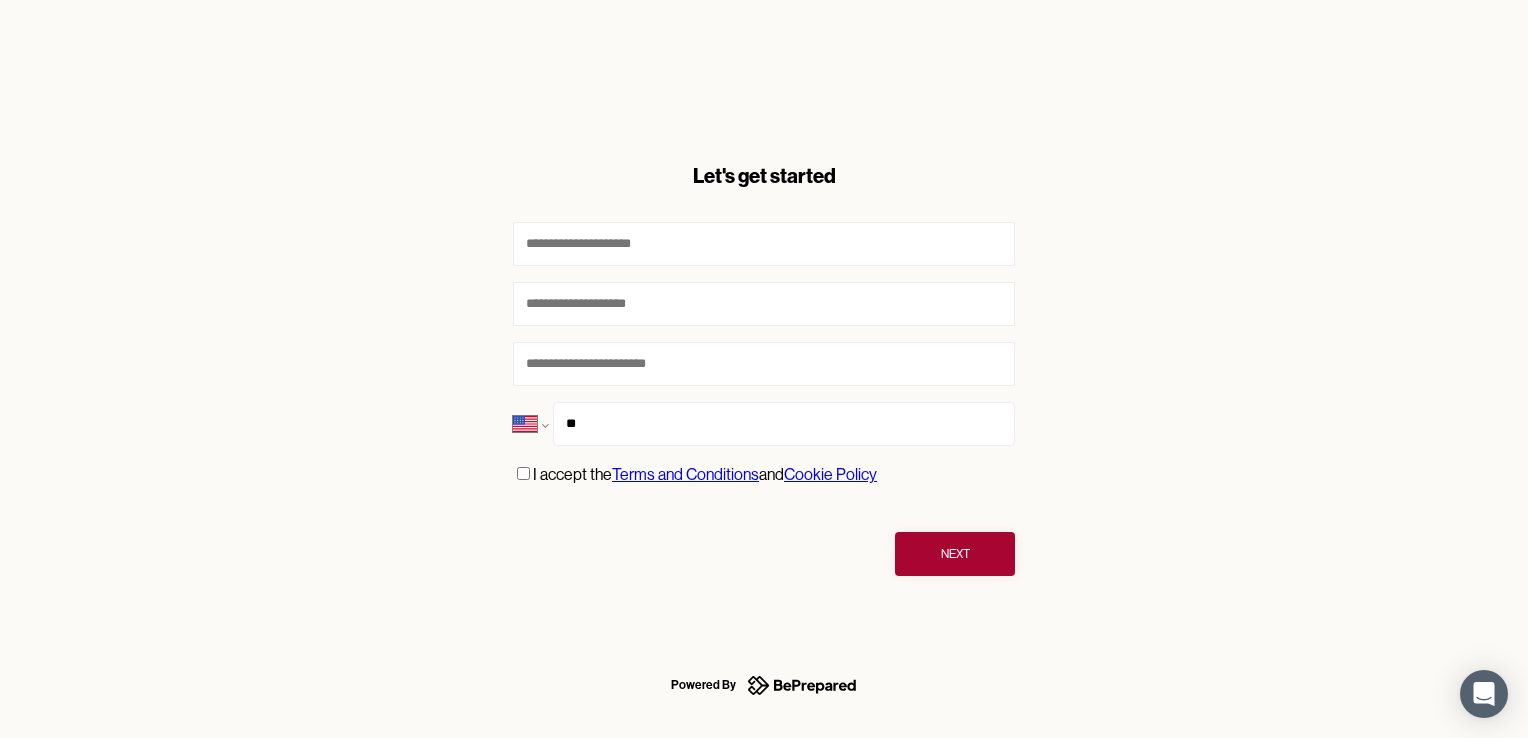 select on "**" 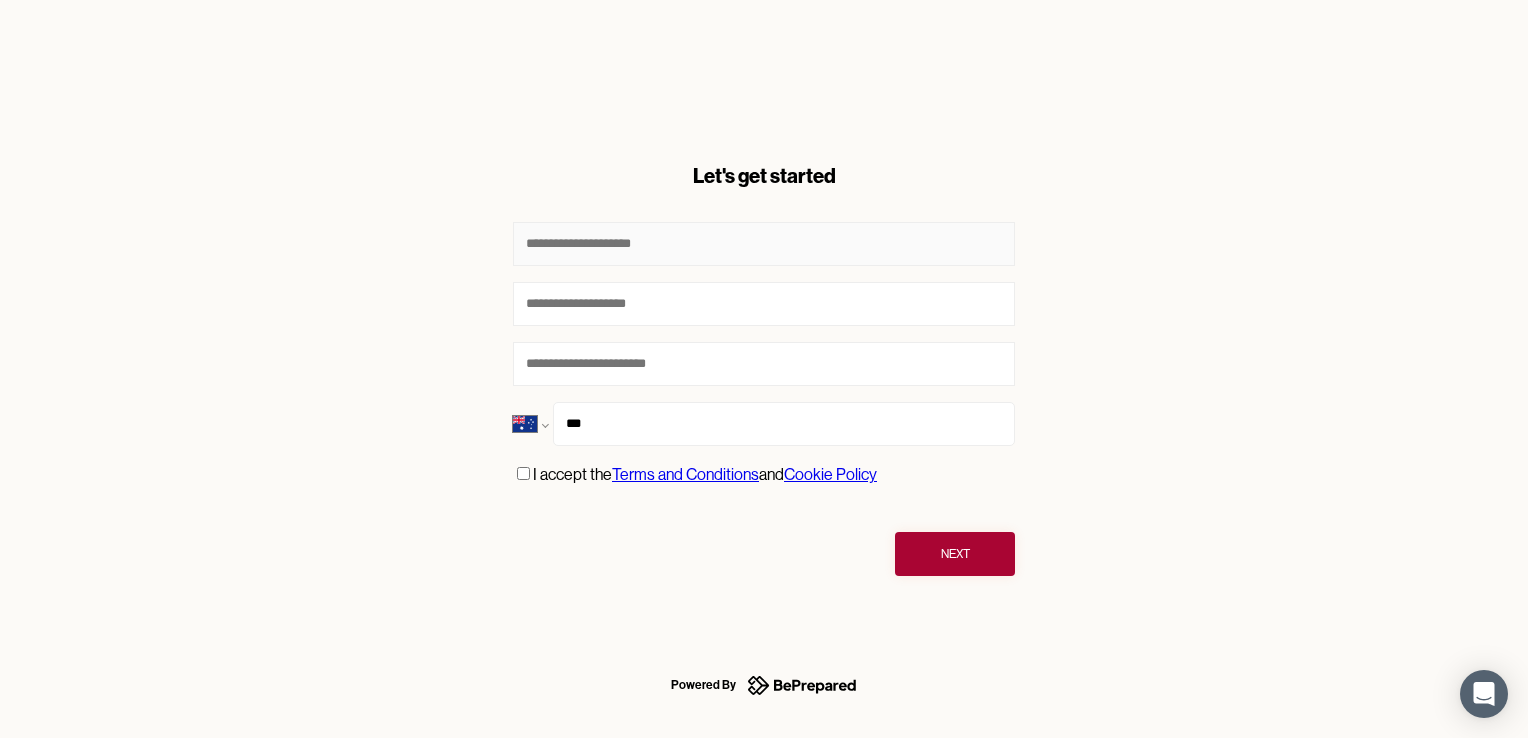 click at bounding box center (764, 244) 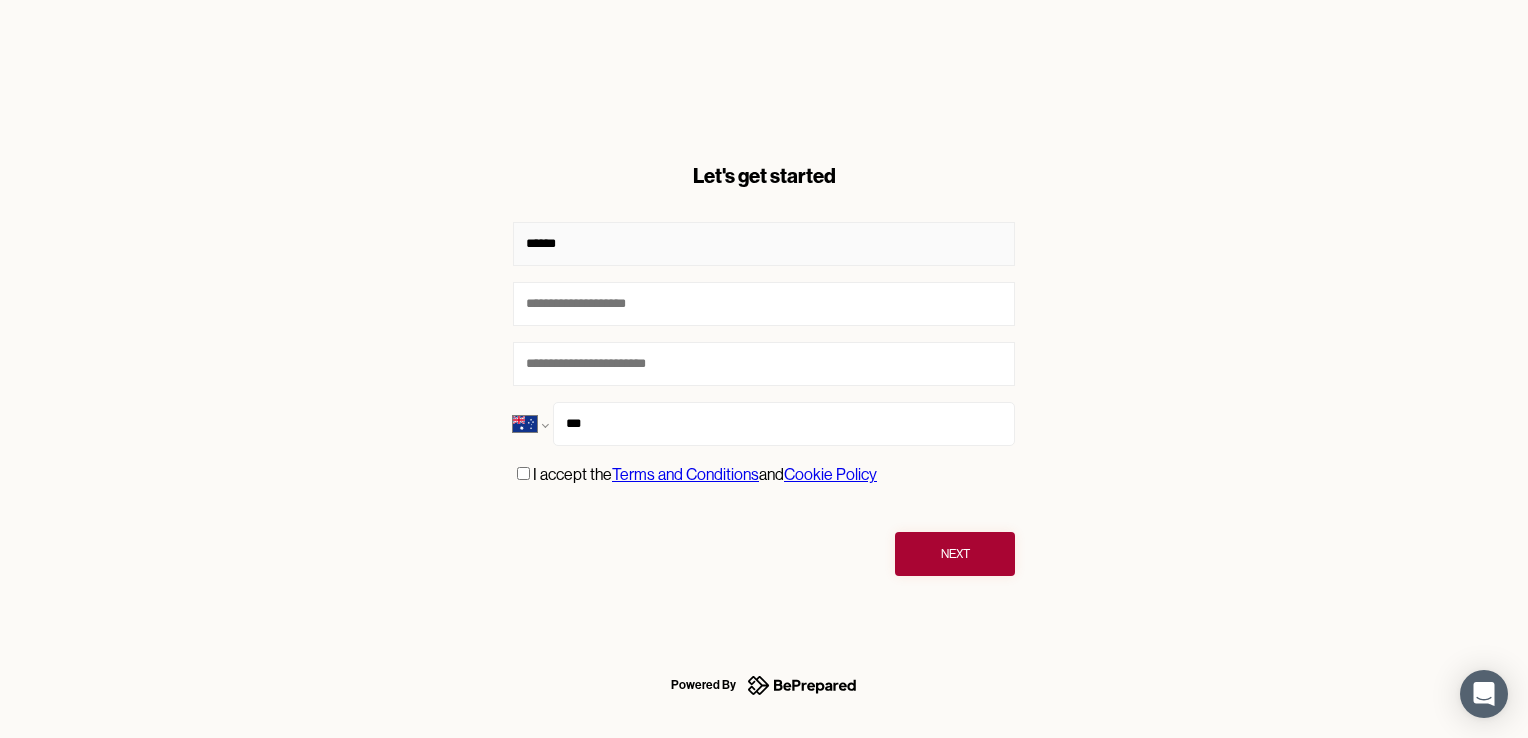type on "******" 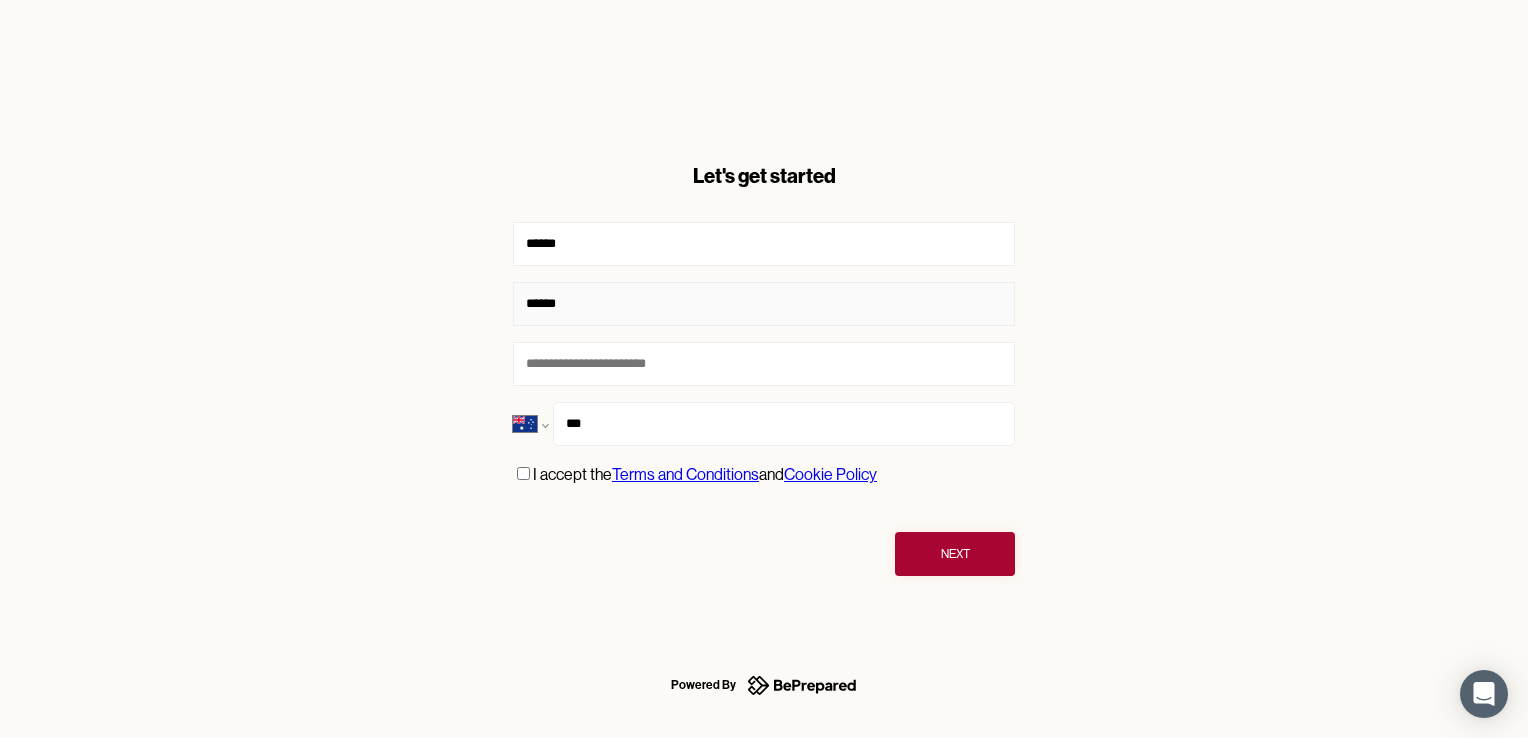 type on "******" 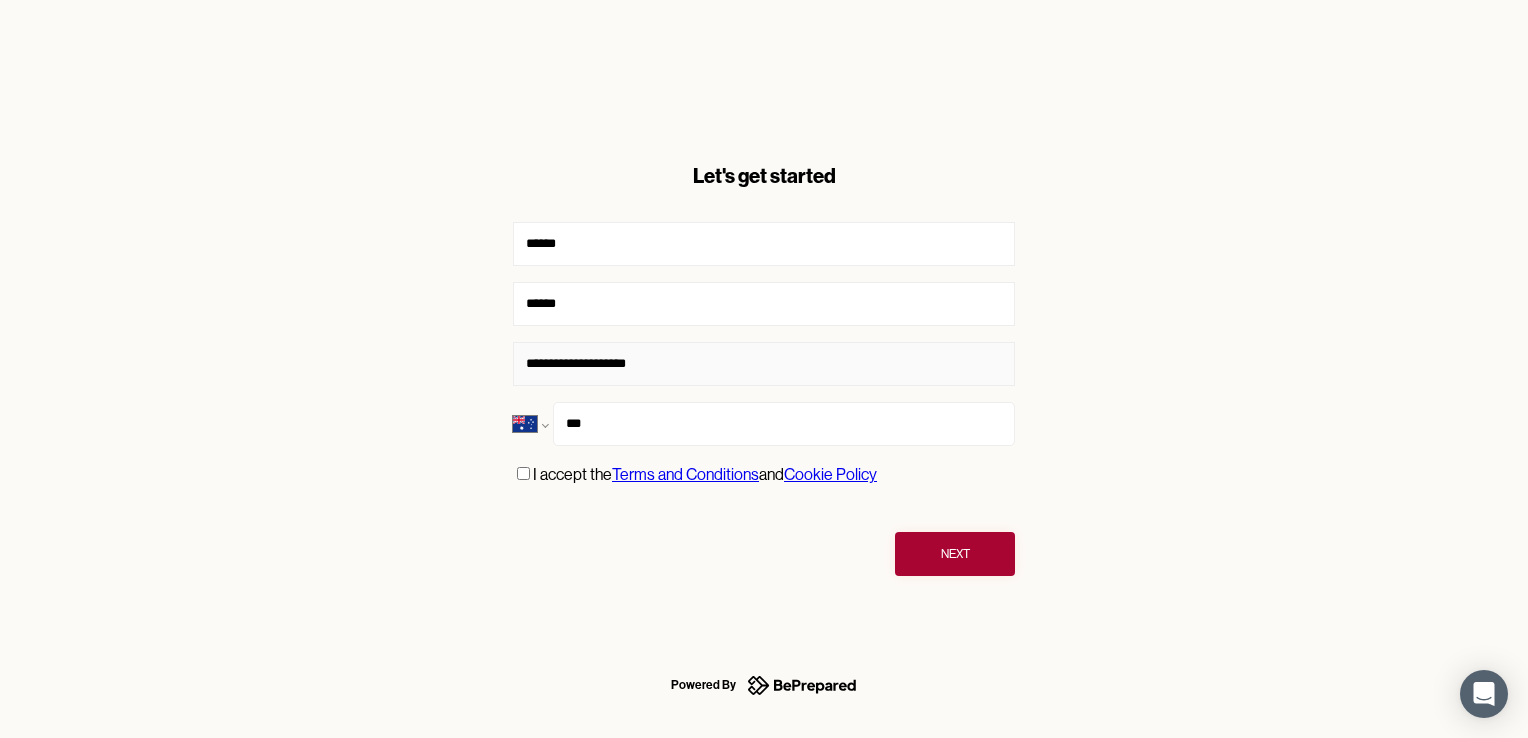 type on "**********" 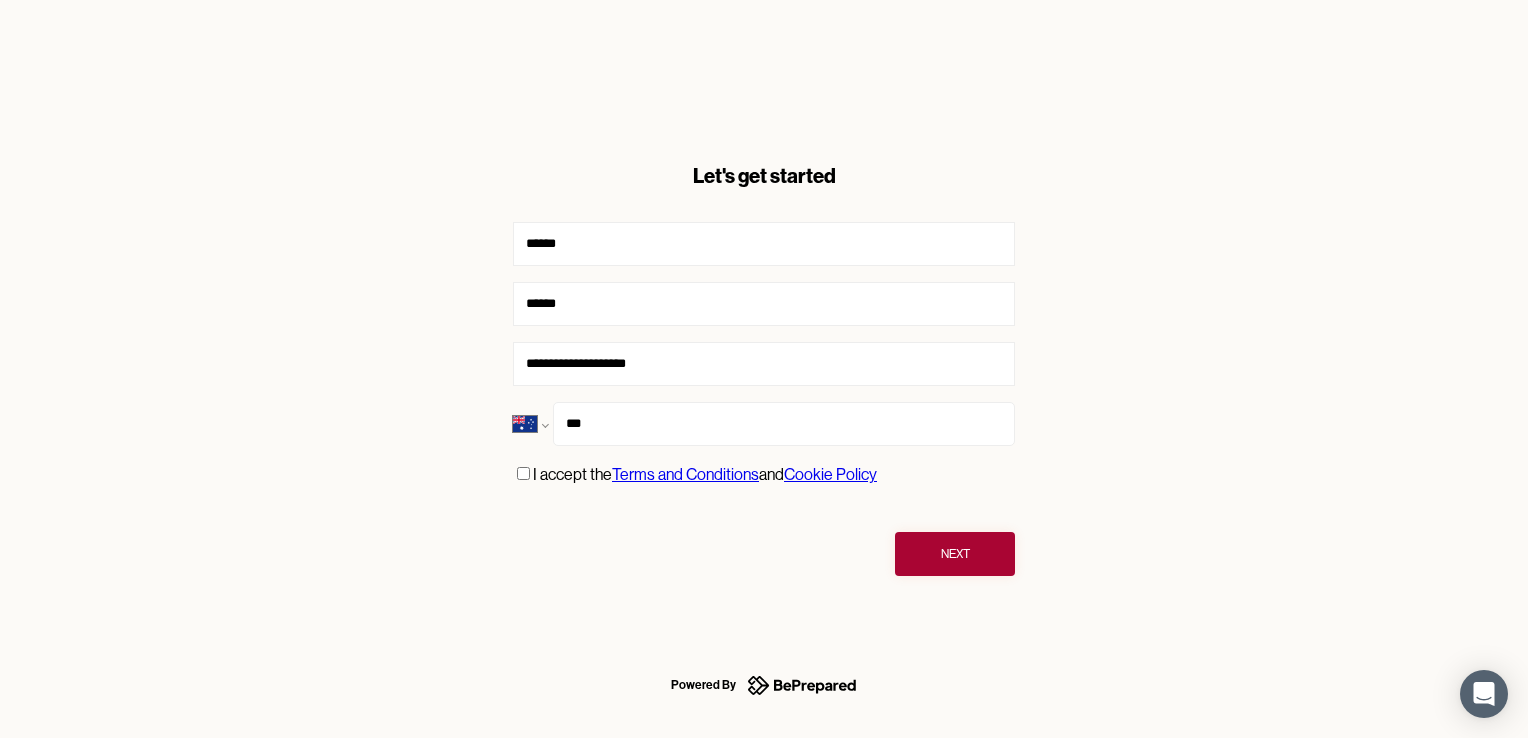 click on "***" at bounding box center [784, 424] 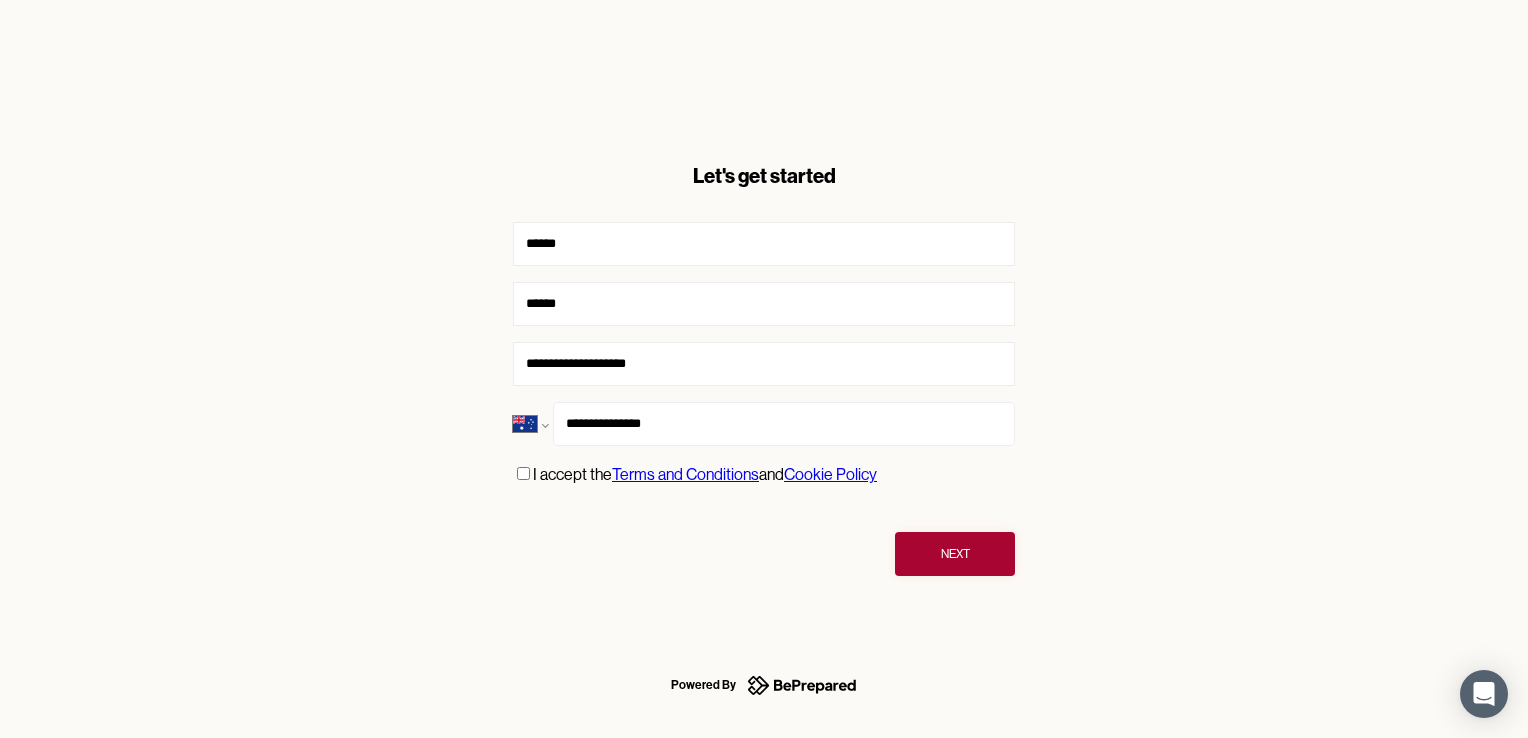 type on "**********" 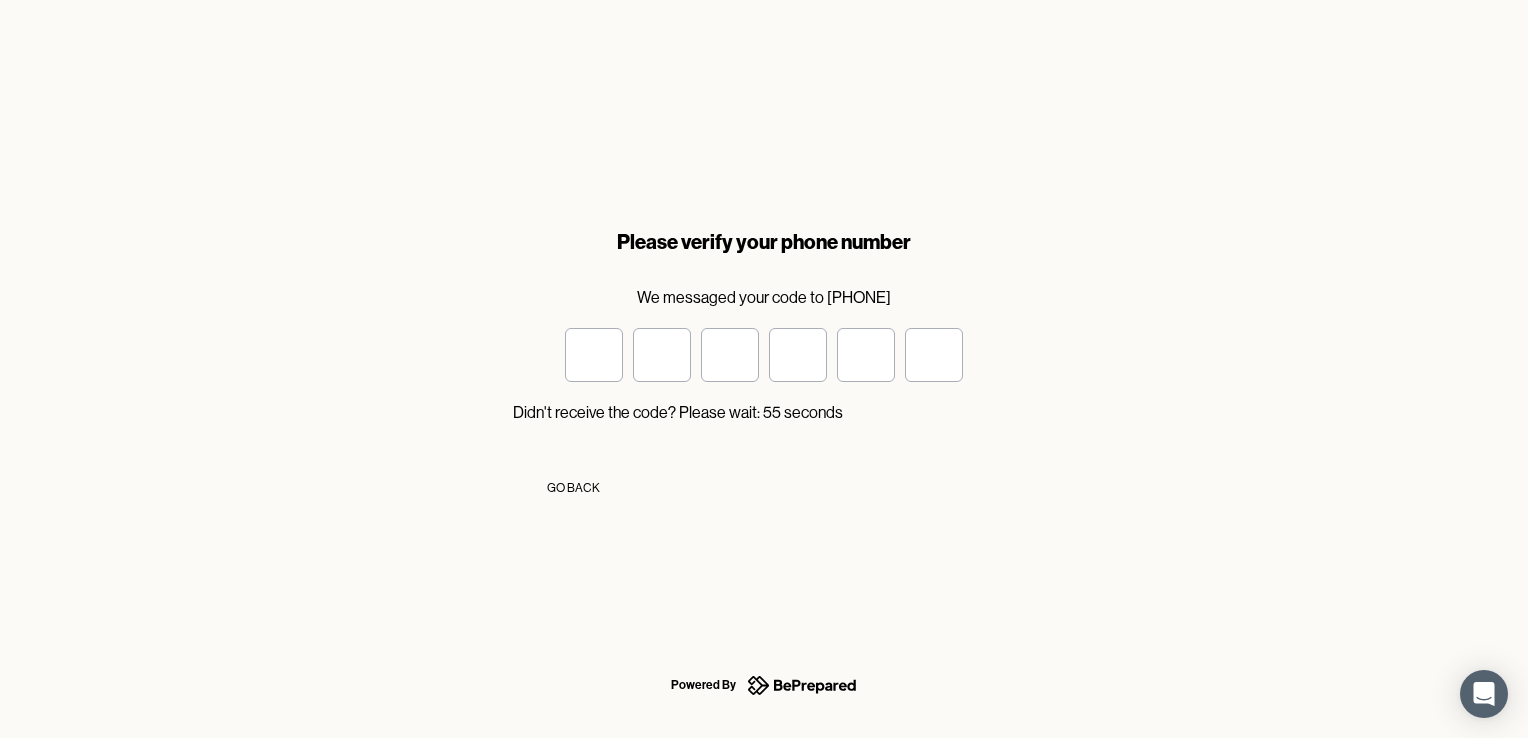 type on "*" 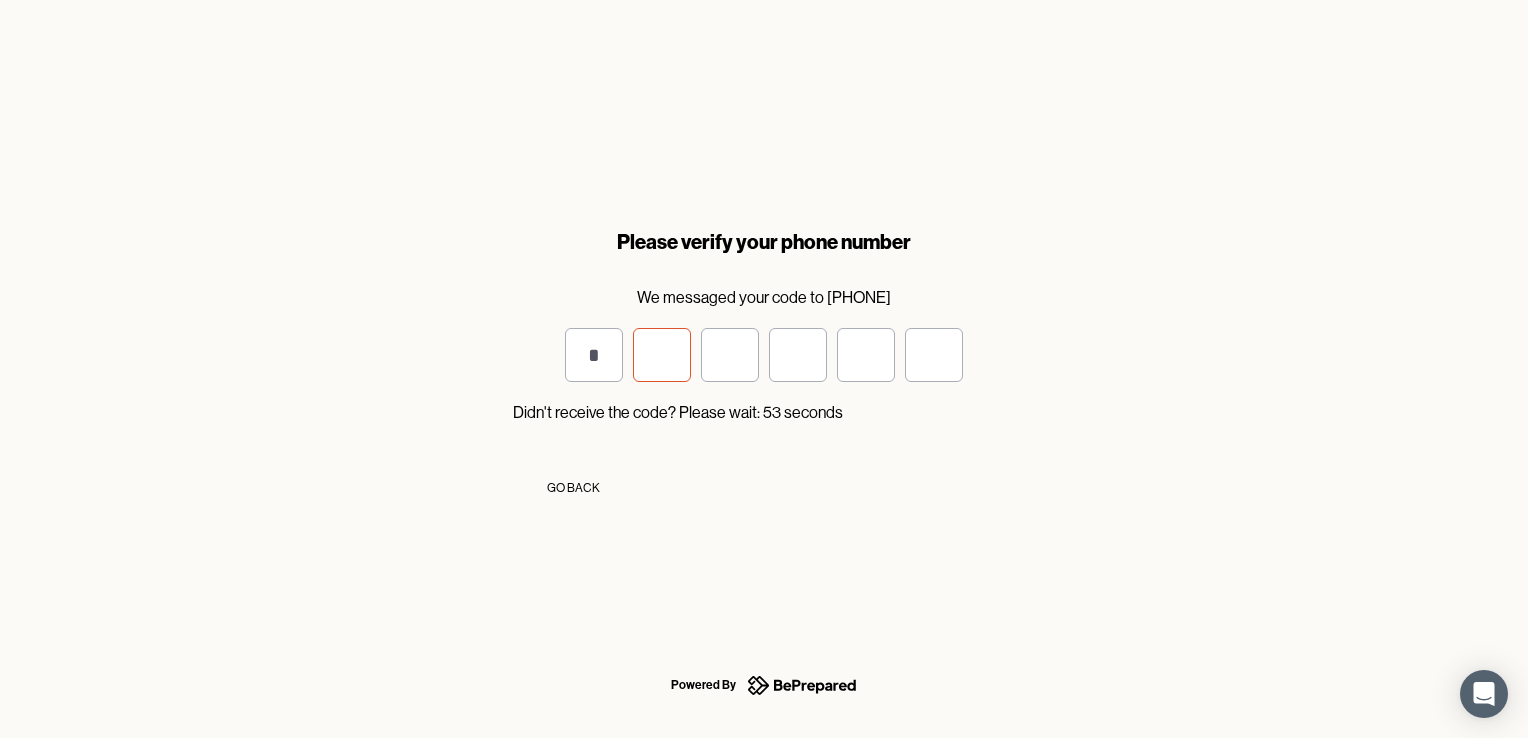 type on "*" 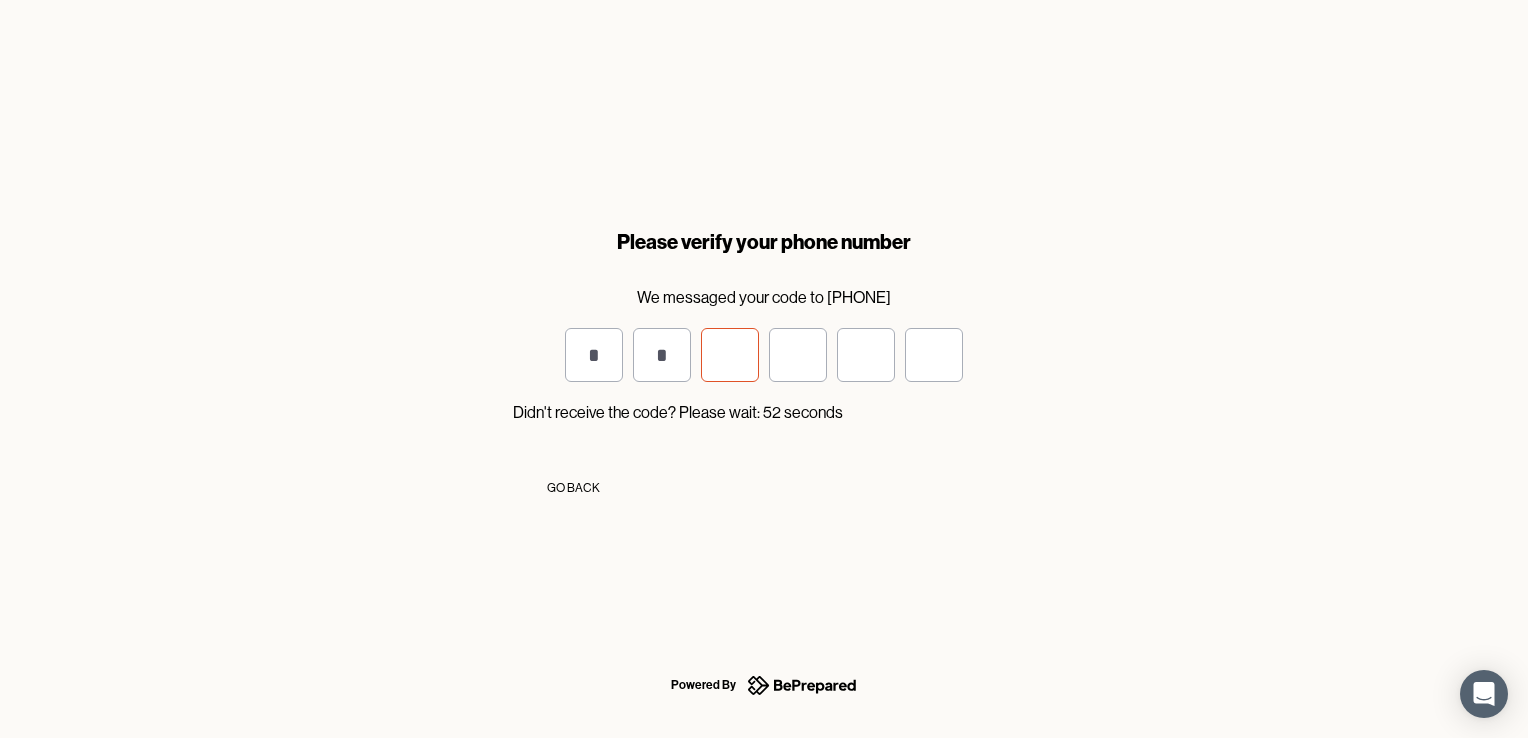 type on "*" 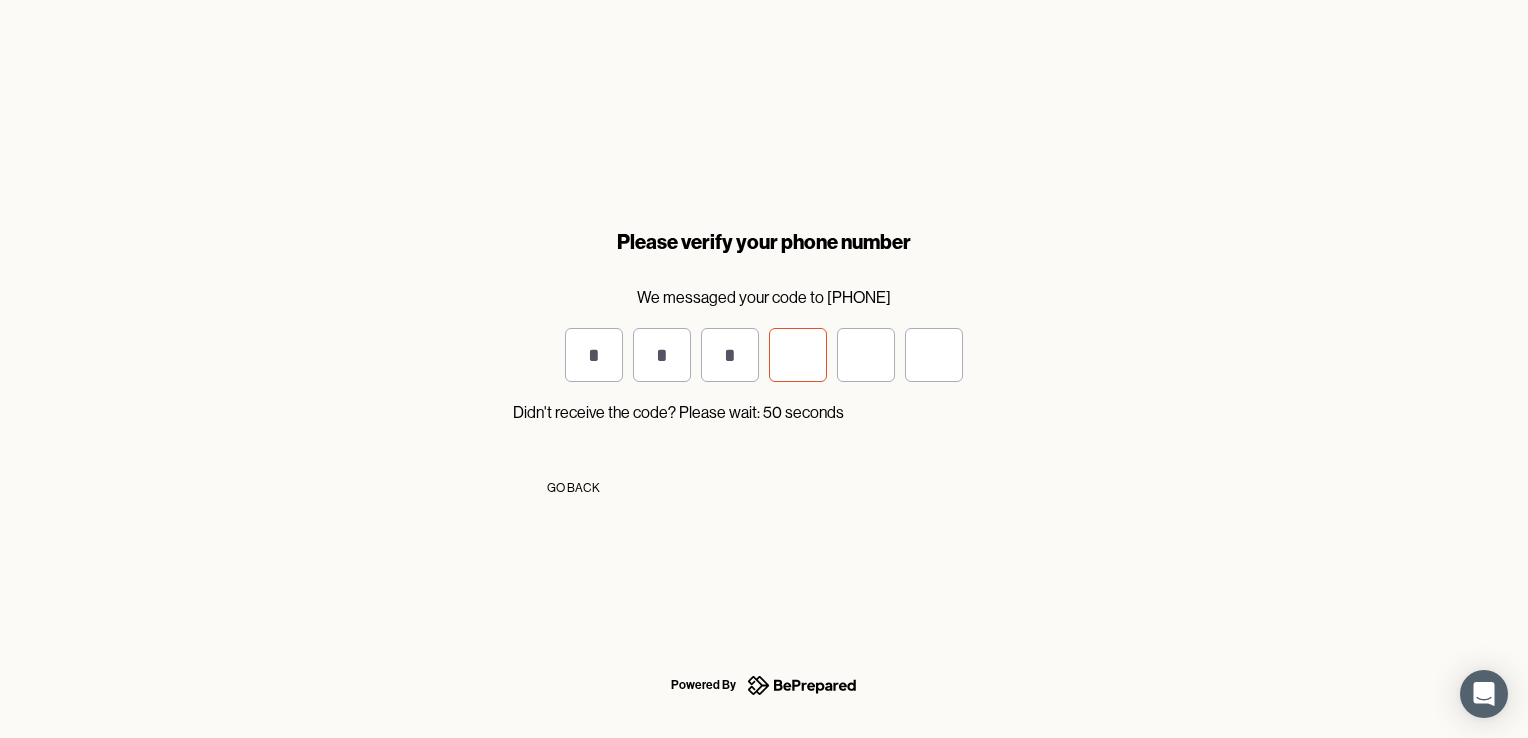 type on "*" 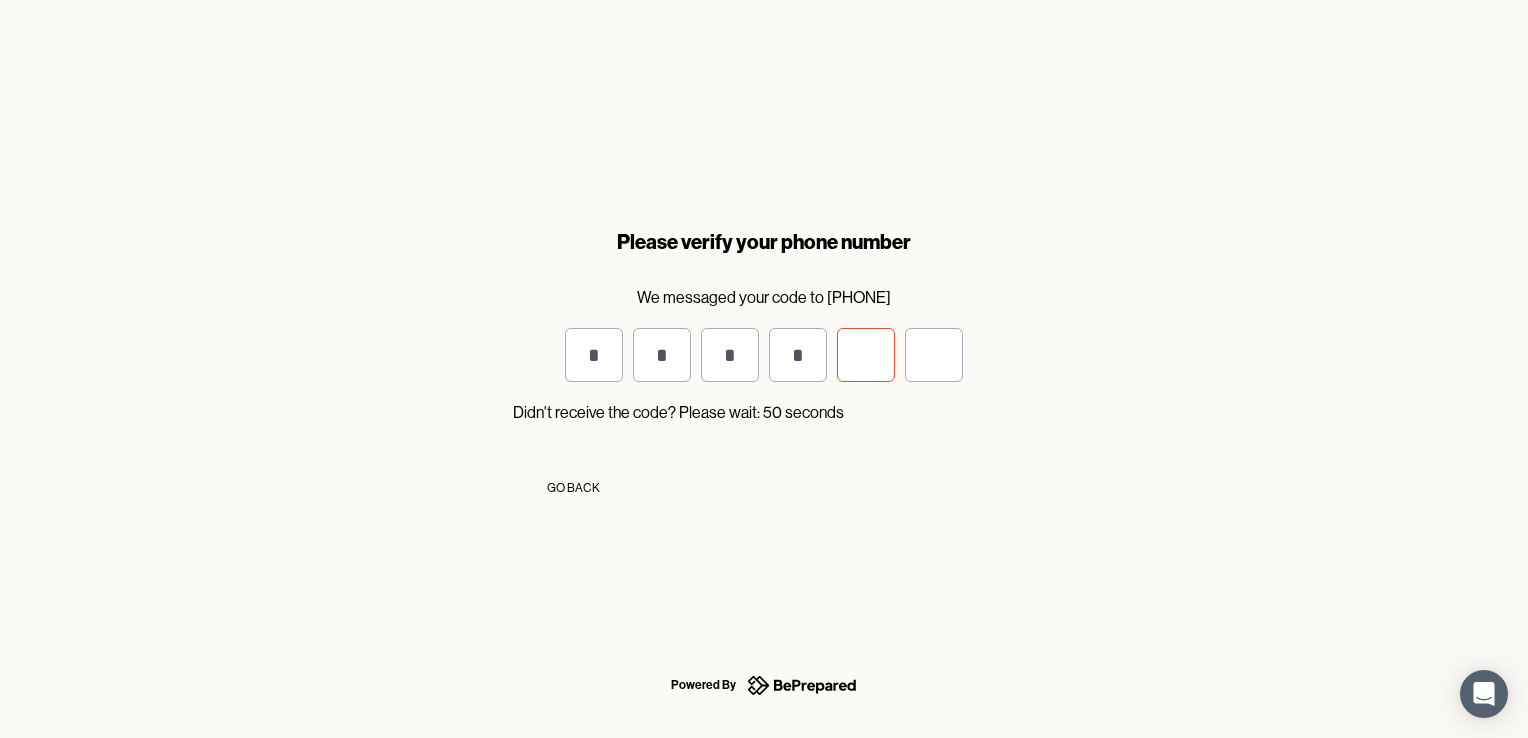 type on "*" 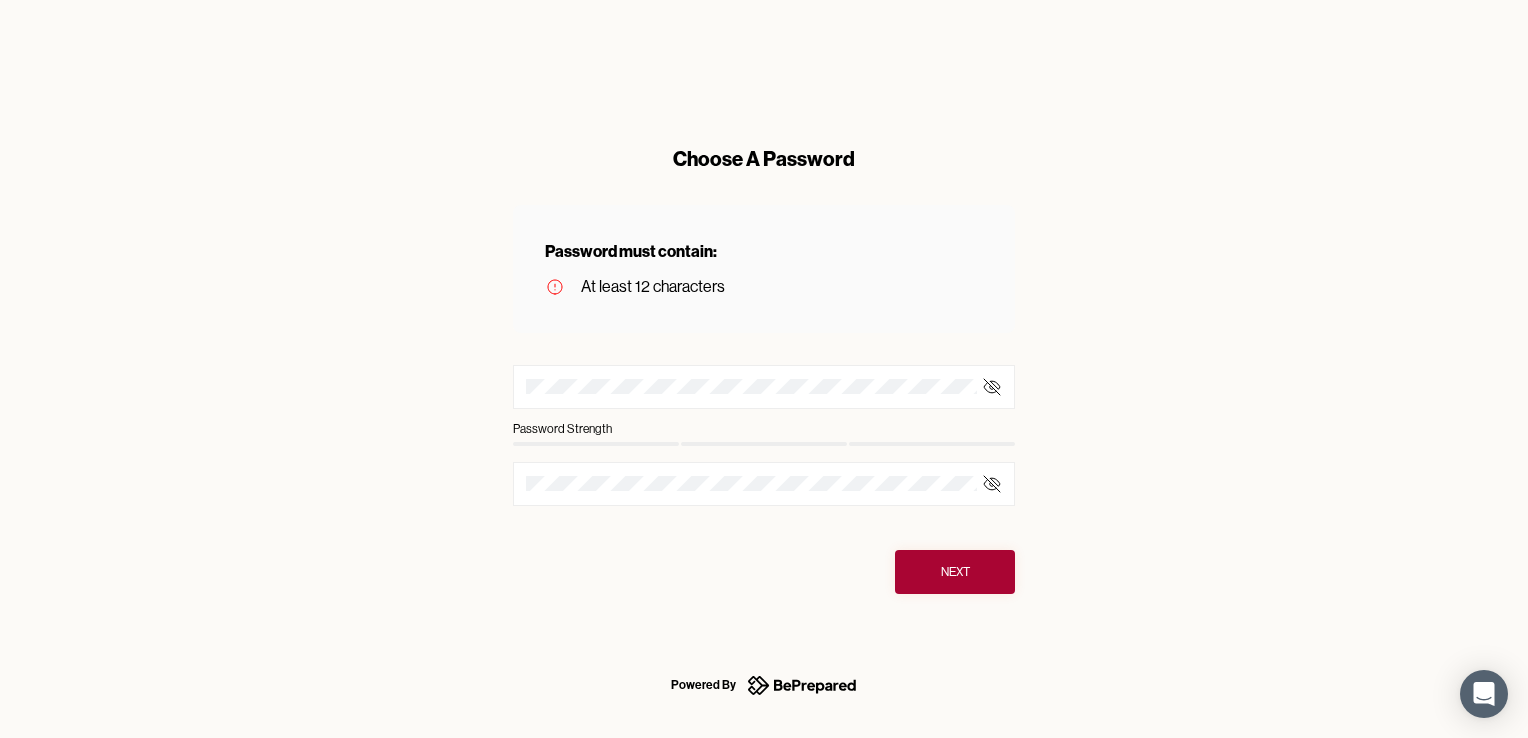 click on "Password Strength" at bounding box center (764, 429) 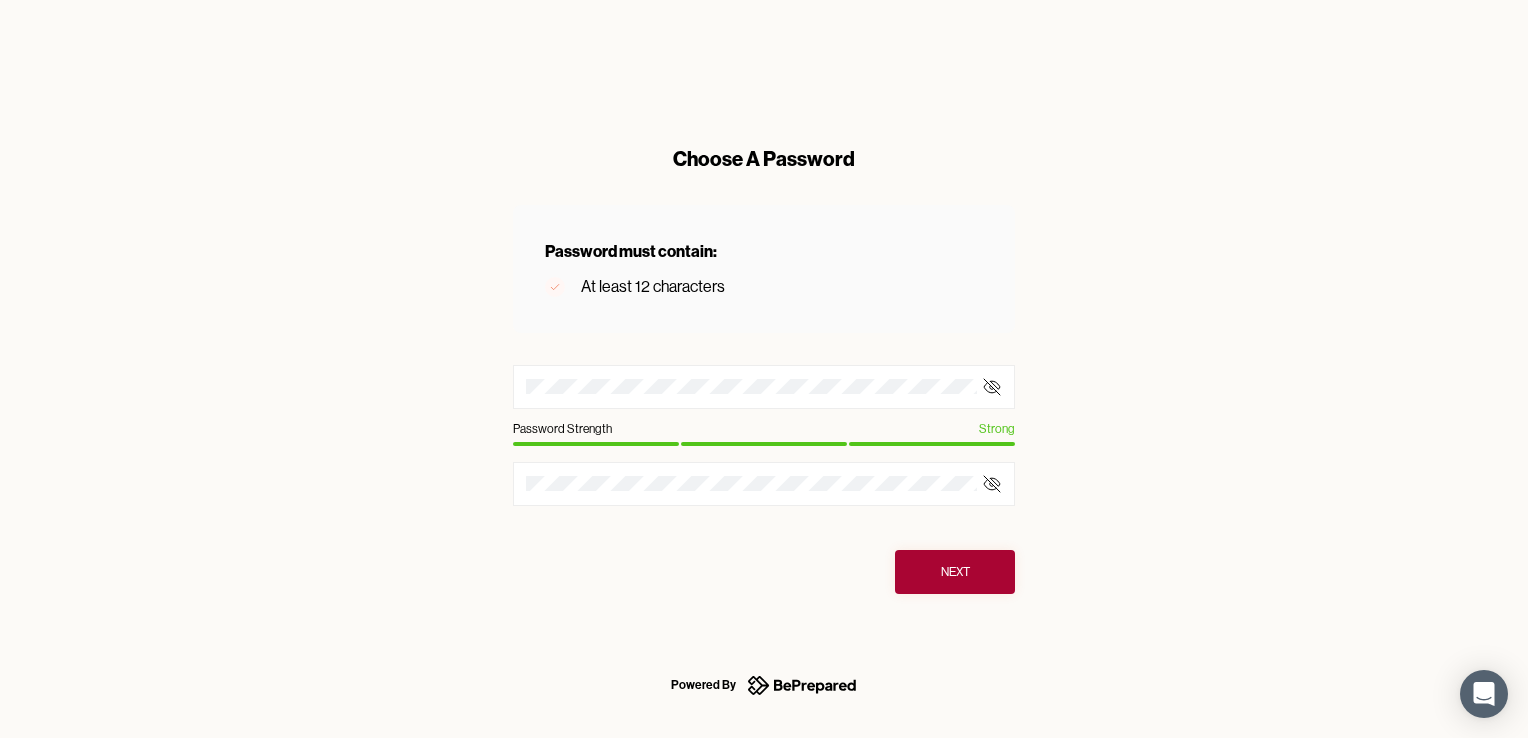 click on "Next" at bounding box center (955, 572) 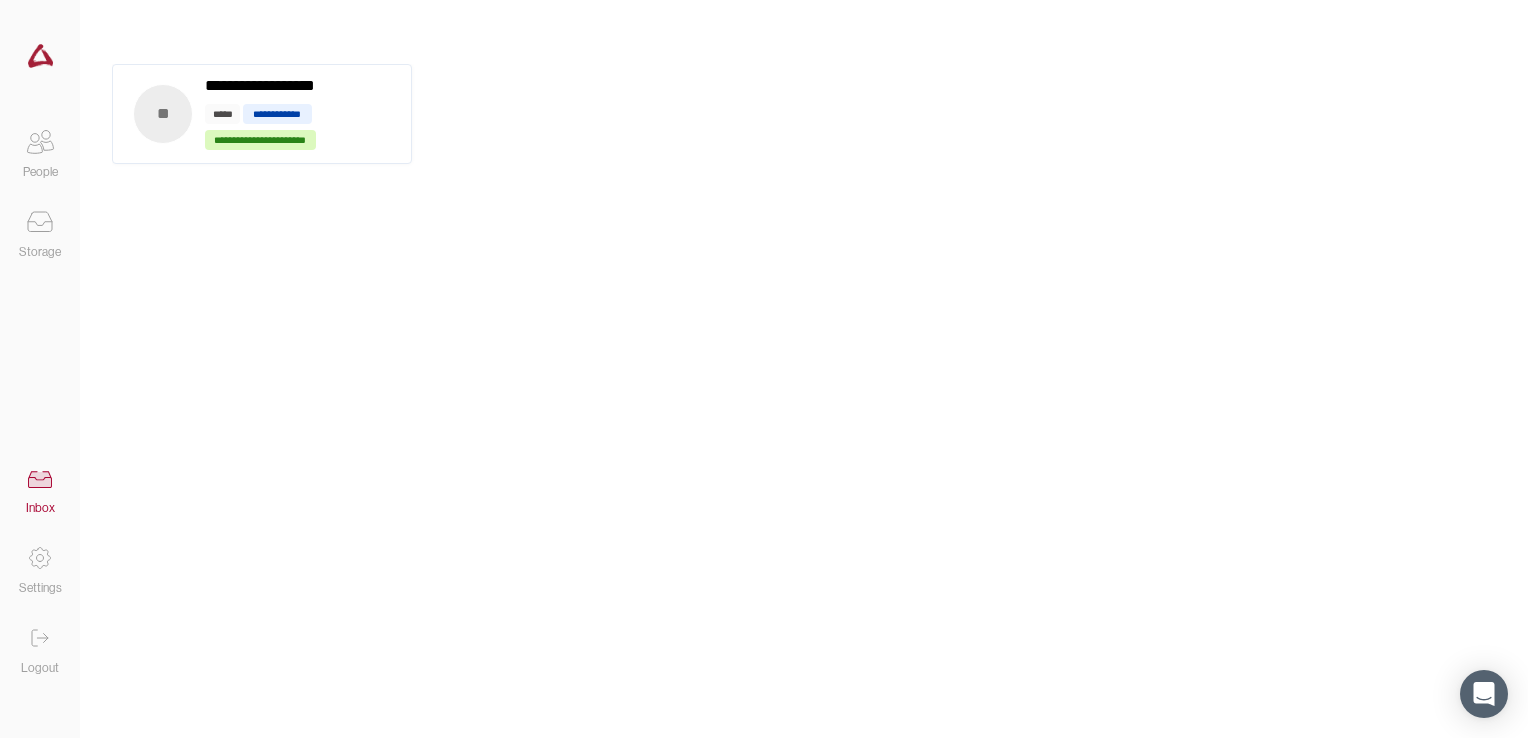 click 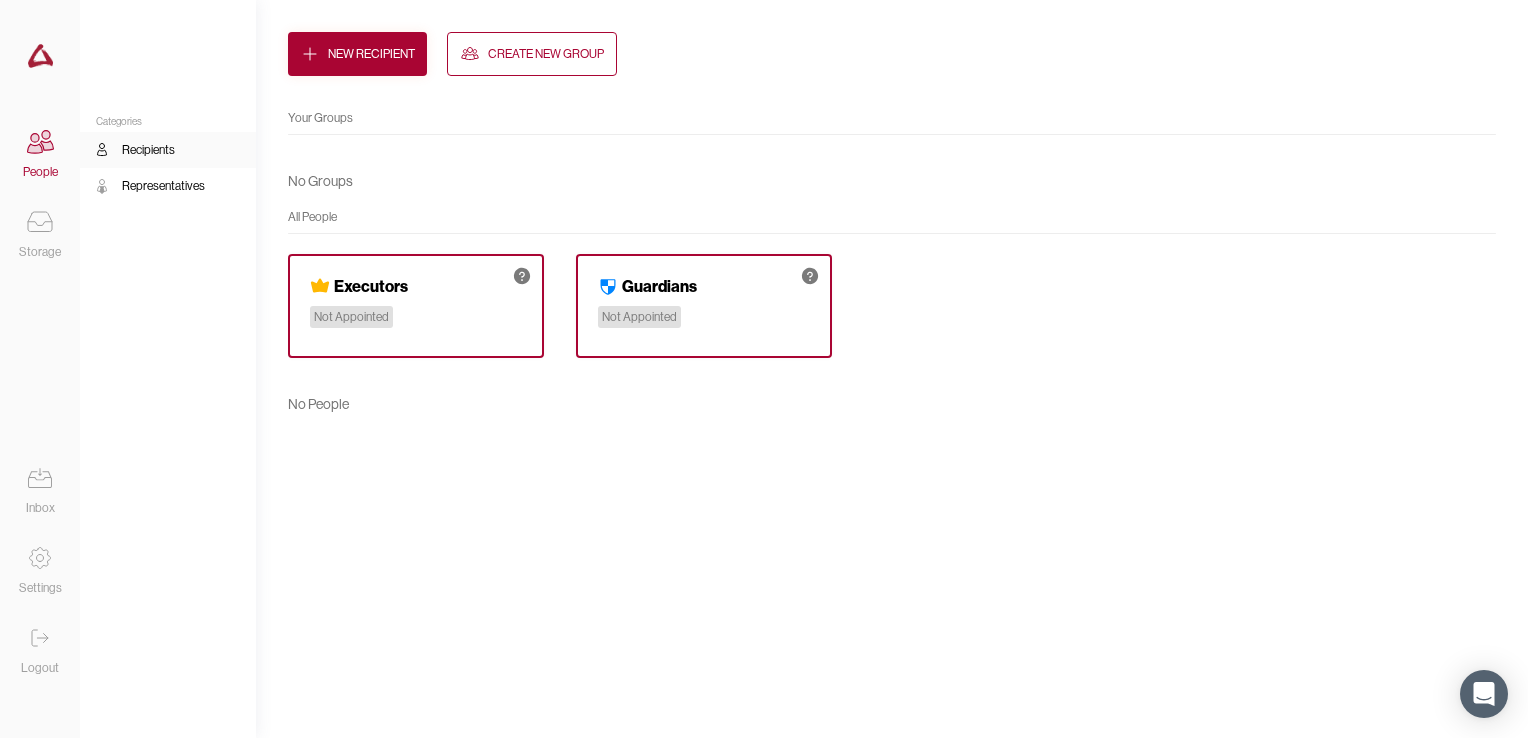 click 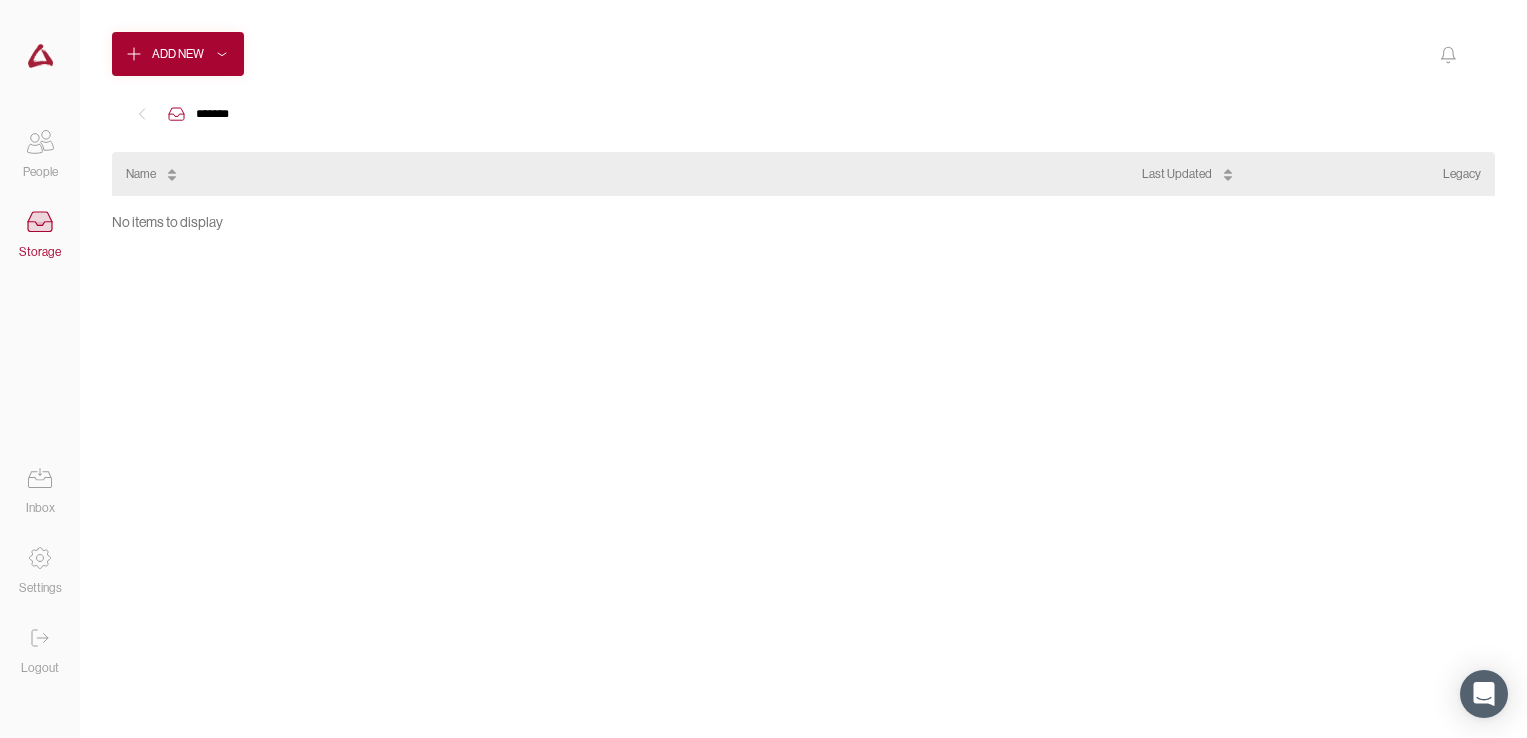 click 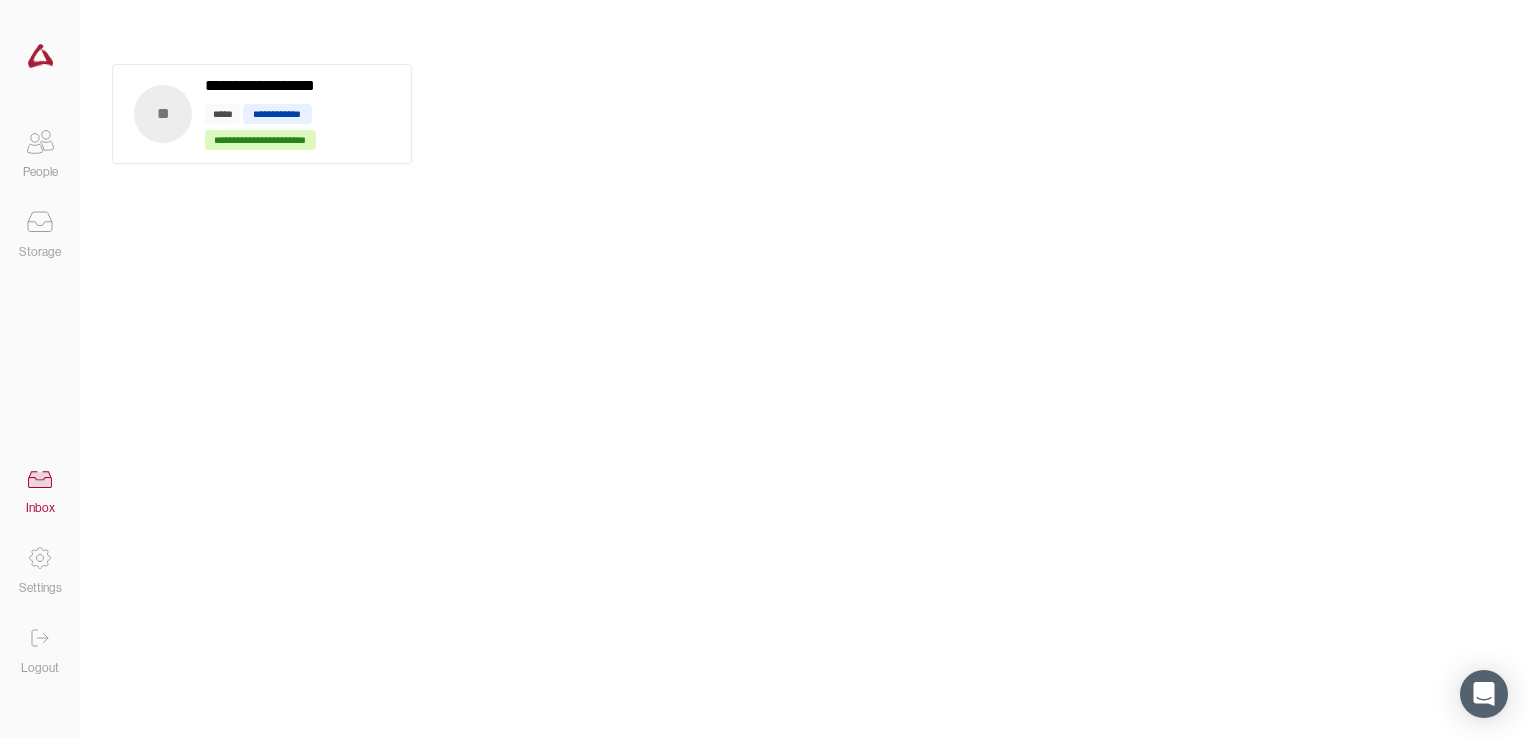 click 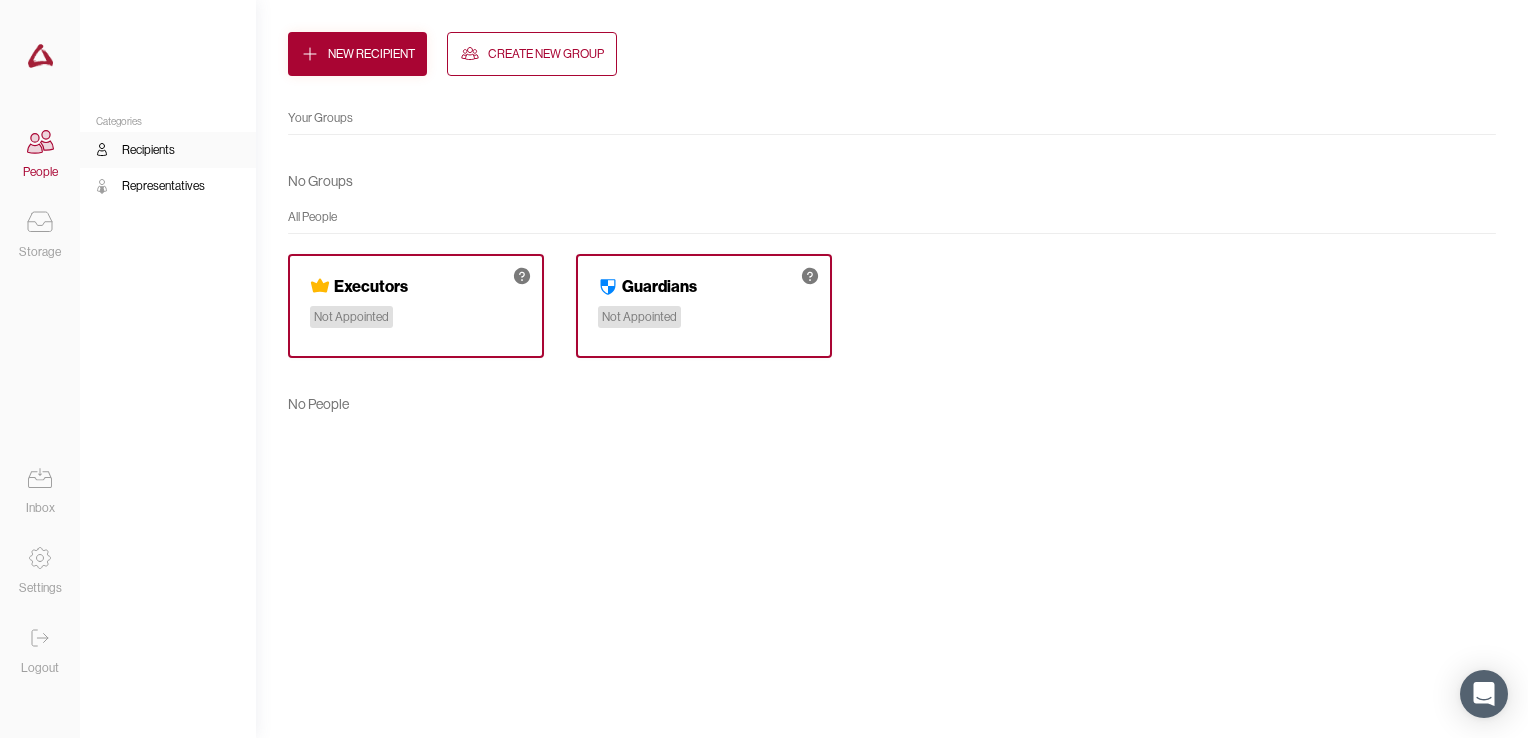 click on "Executors" at bounding box center [371, 286] 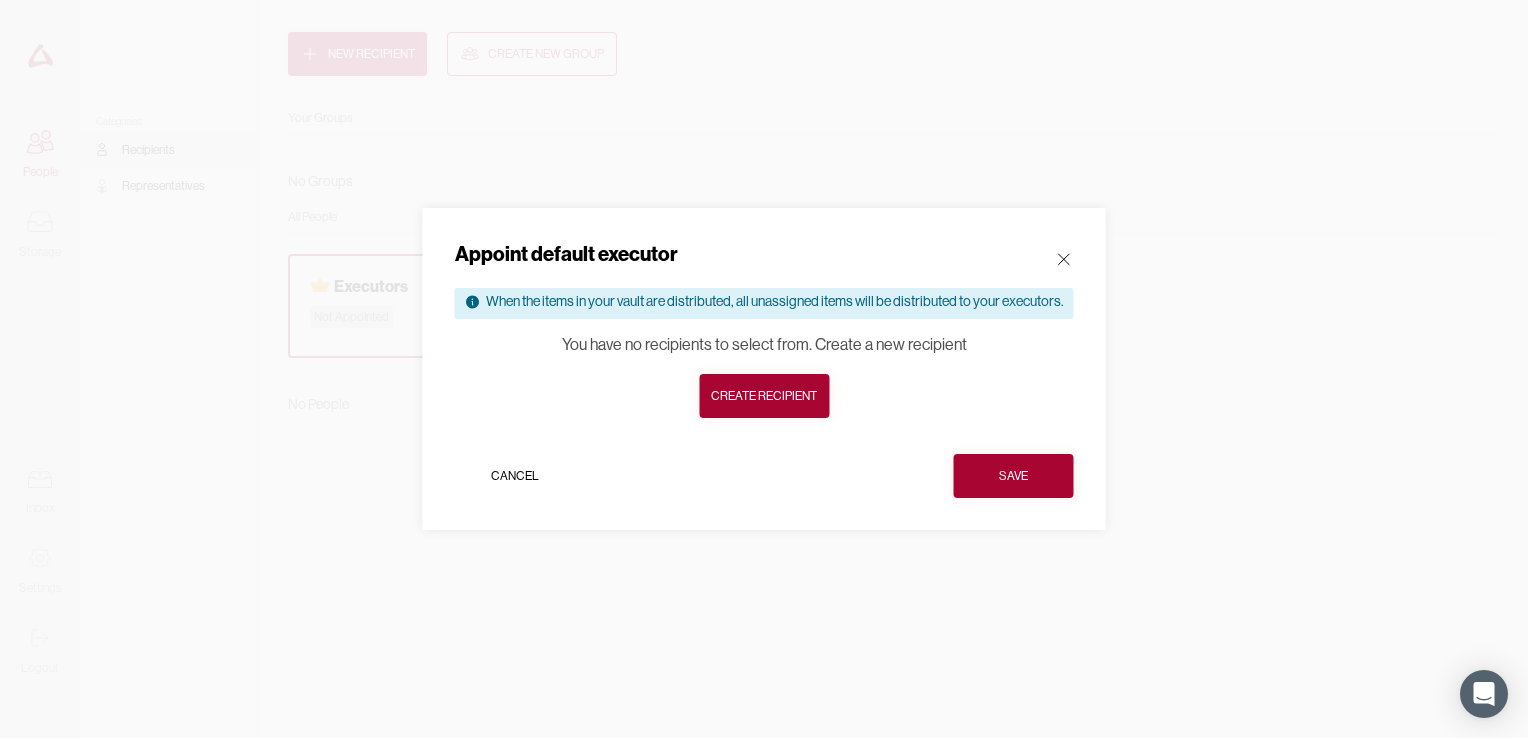click 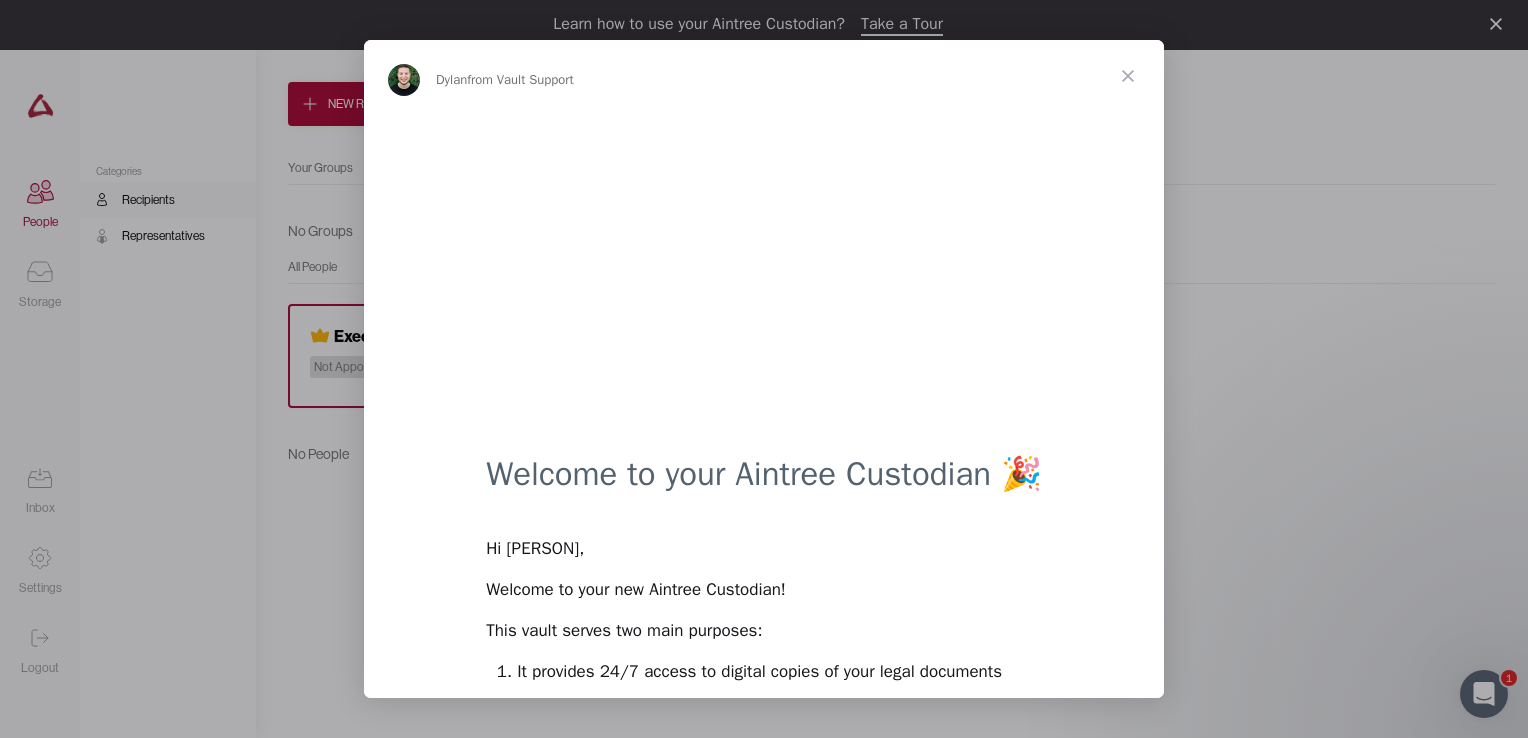 scroll, scrollTop: 0, scrollLeft: 0, axis: both 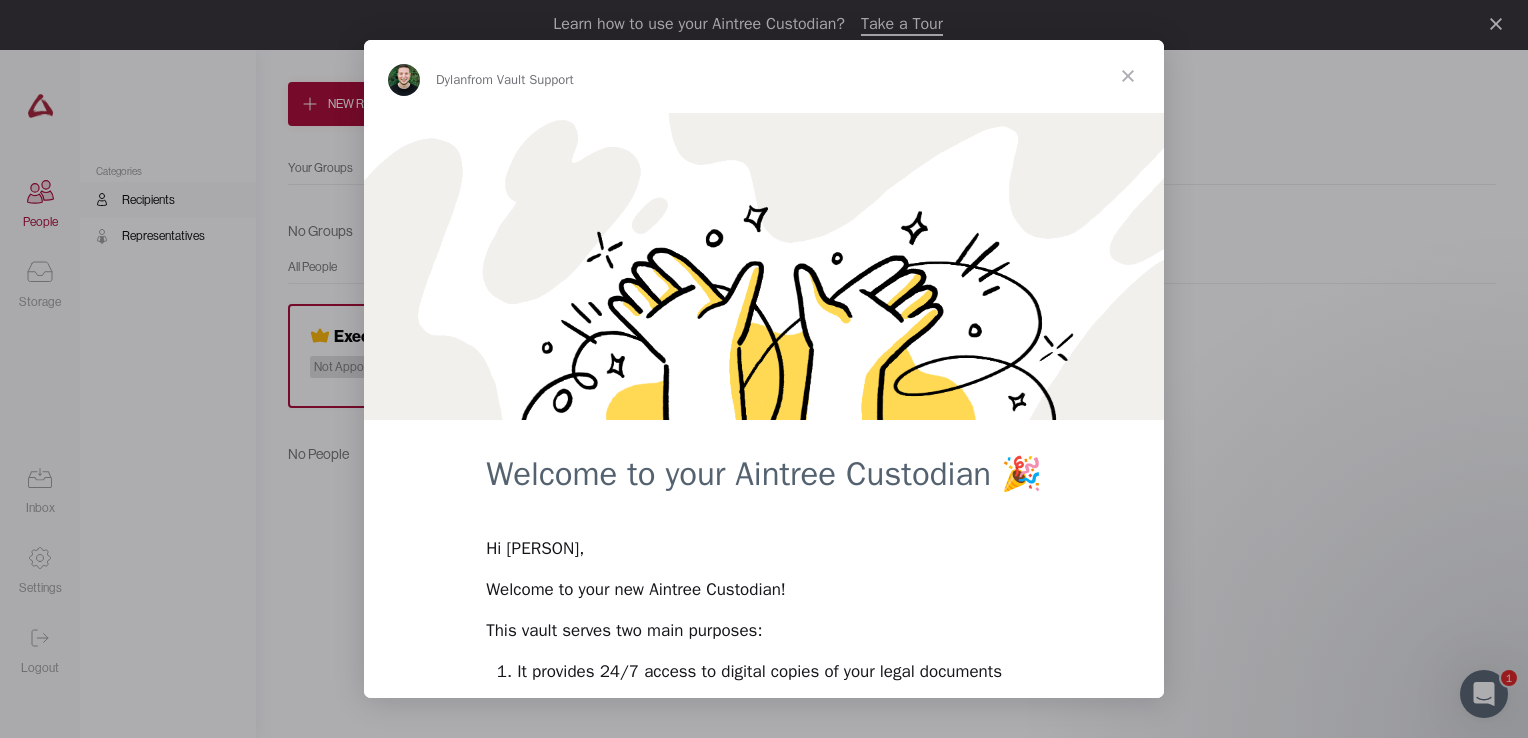 click at bounding box center [1128, 76] 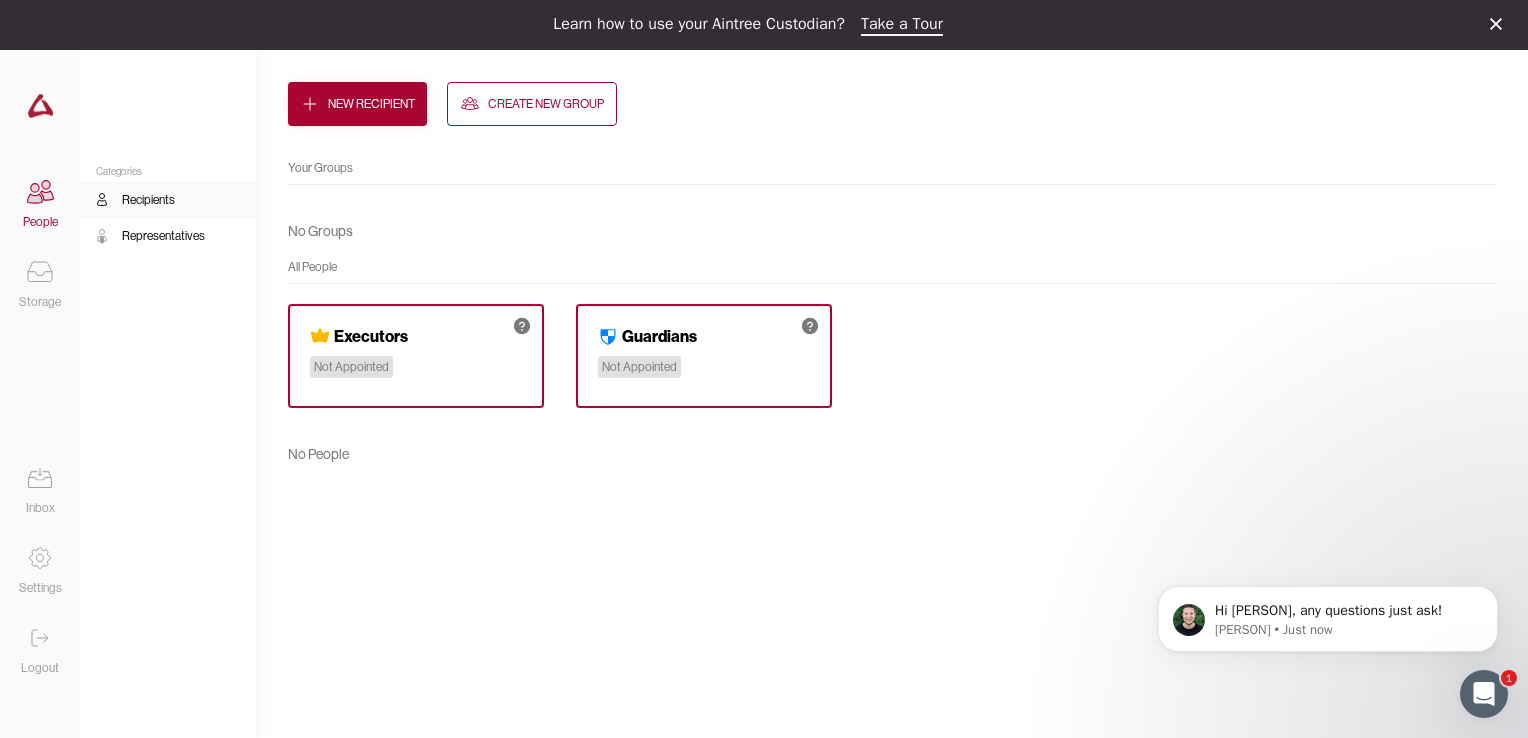 scroll, scrollTop: 0, scrollLeft: 0, axis: both 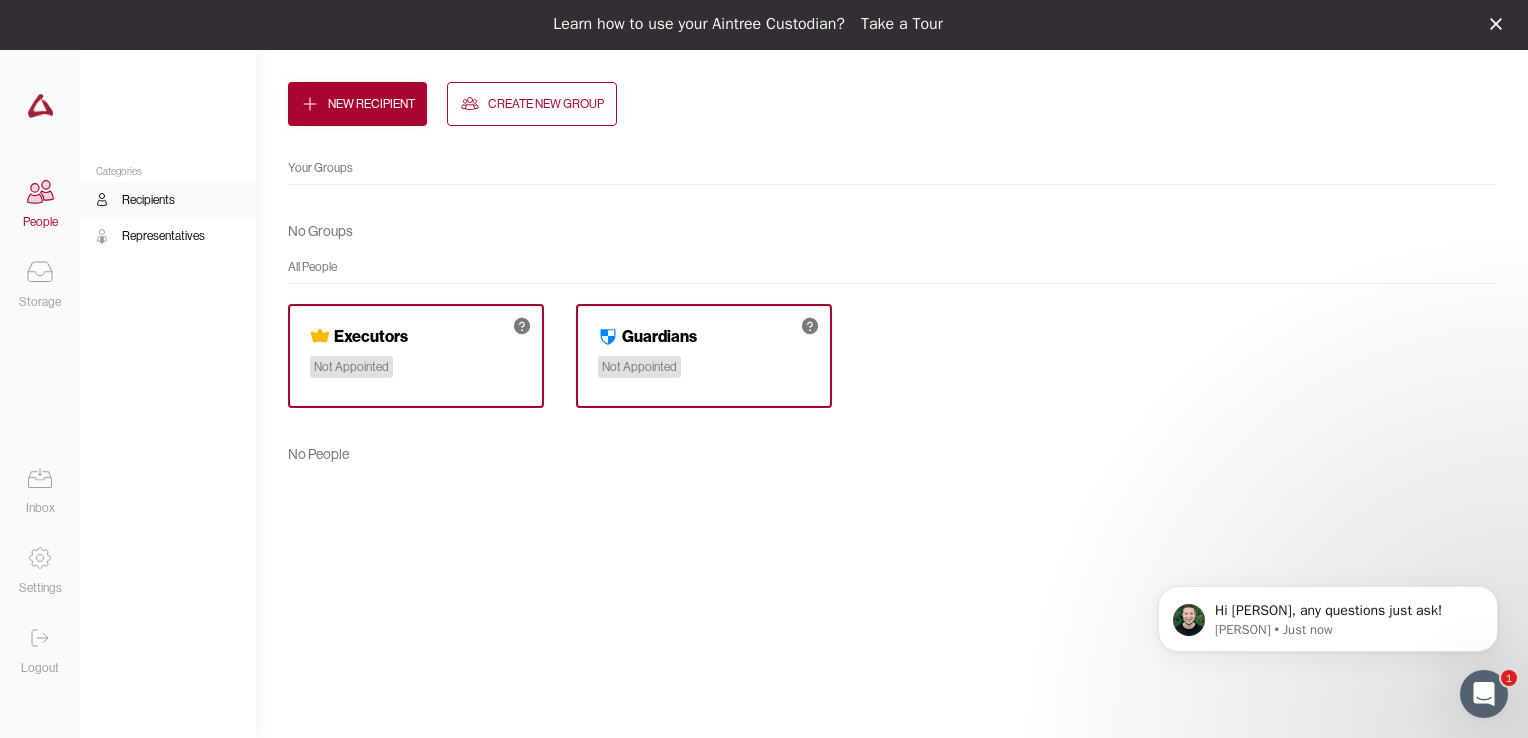 click on "Take a Tour" at bounding box center [902, 25] 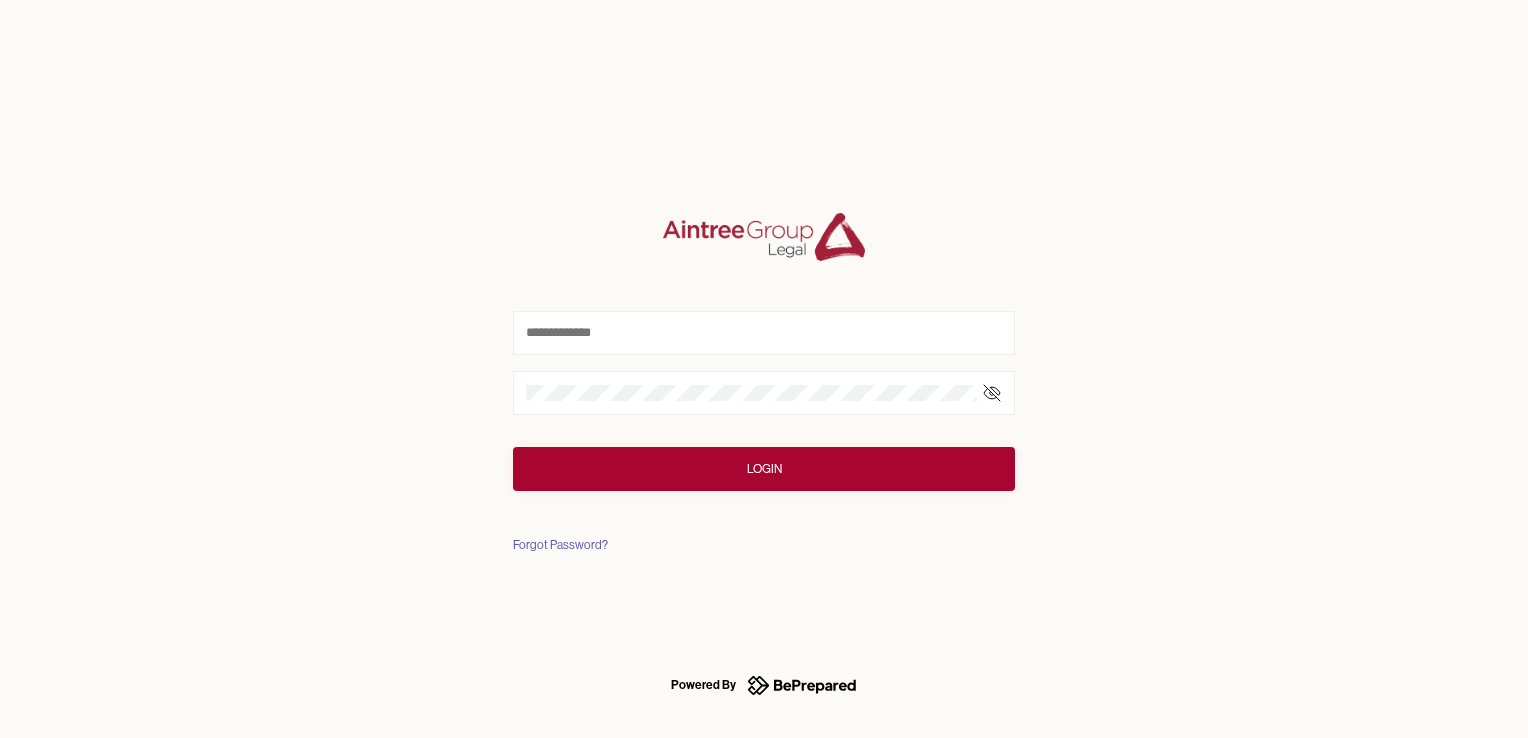 scroll, scrollTop: 0, scrollLeft: 0, axis: both 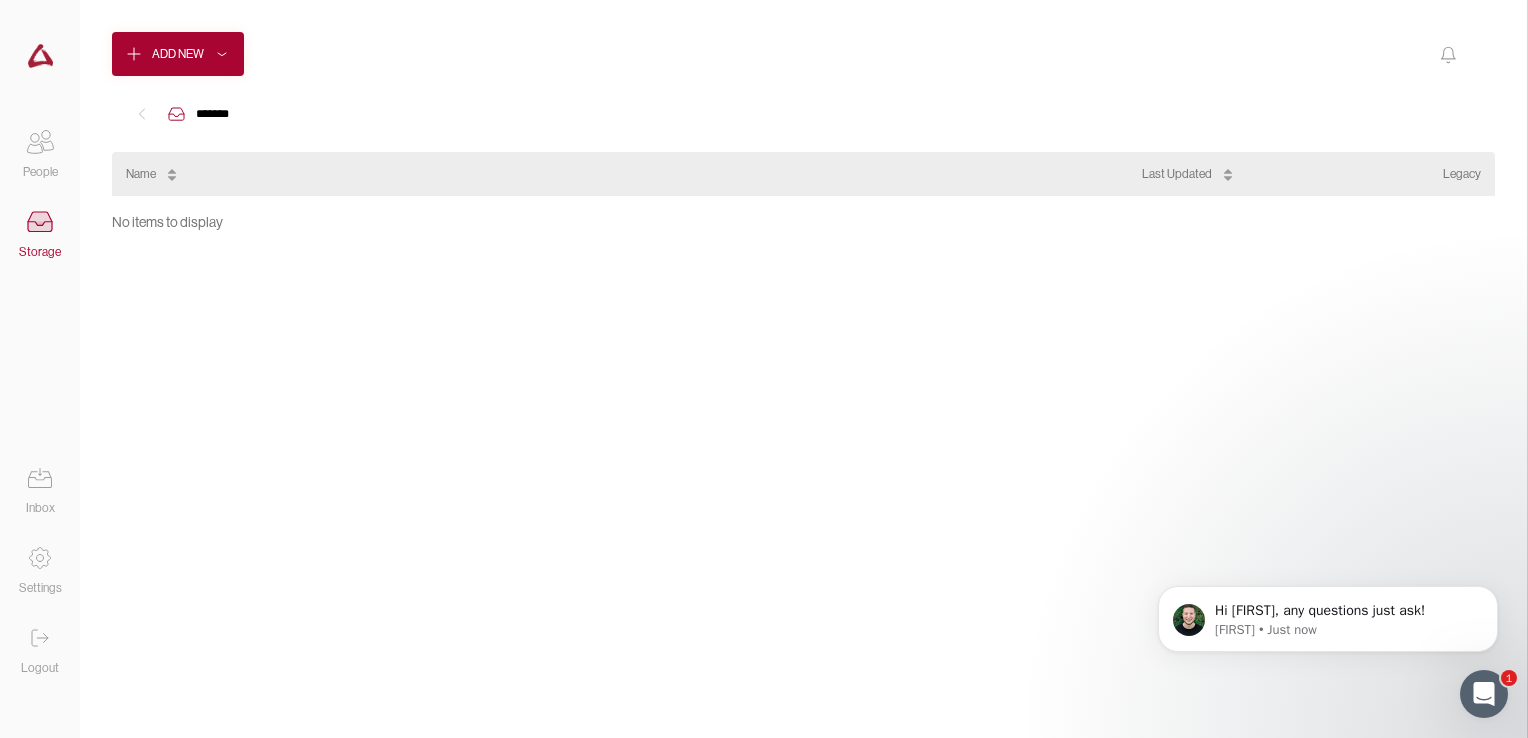 click 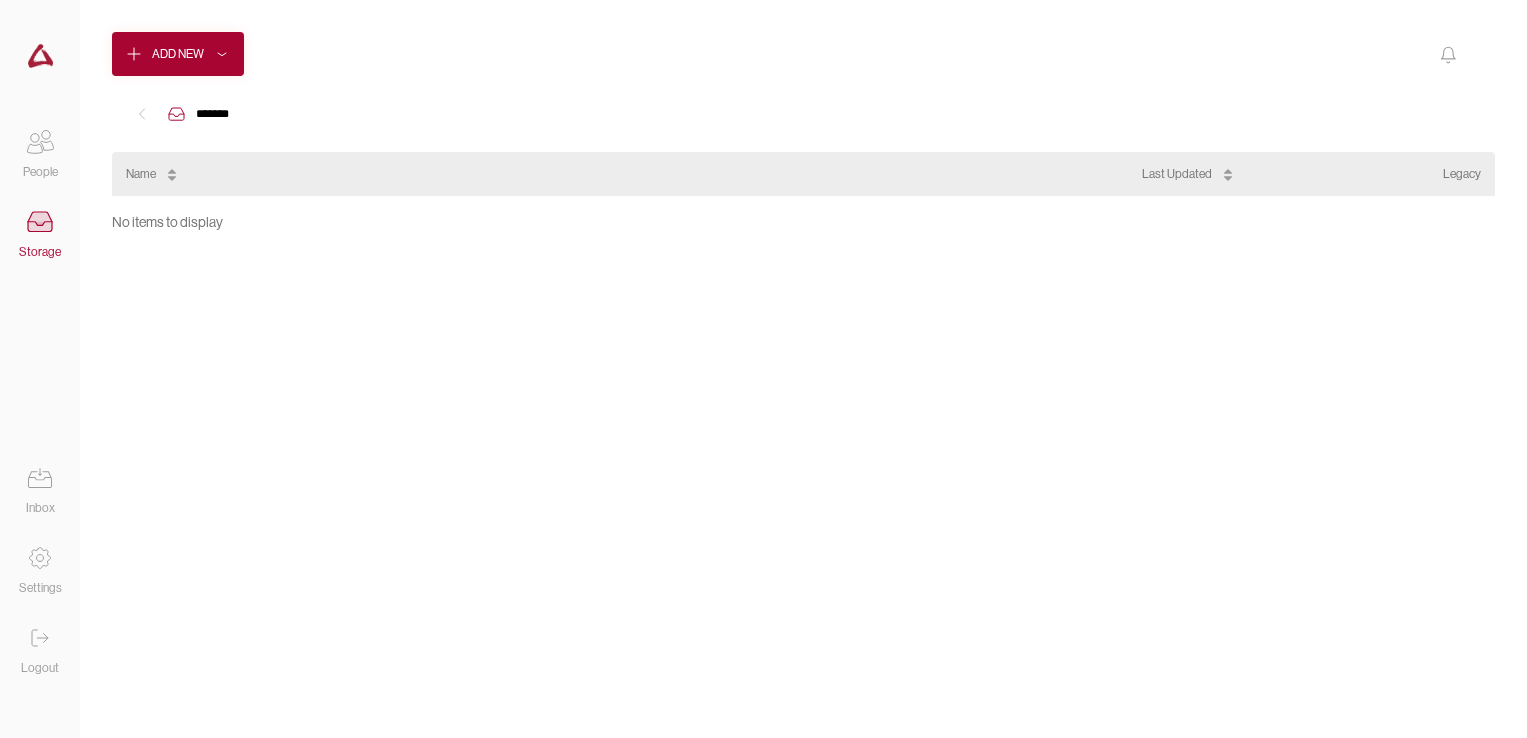 click 